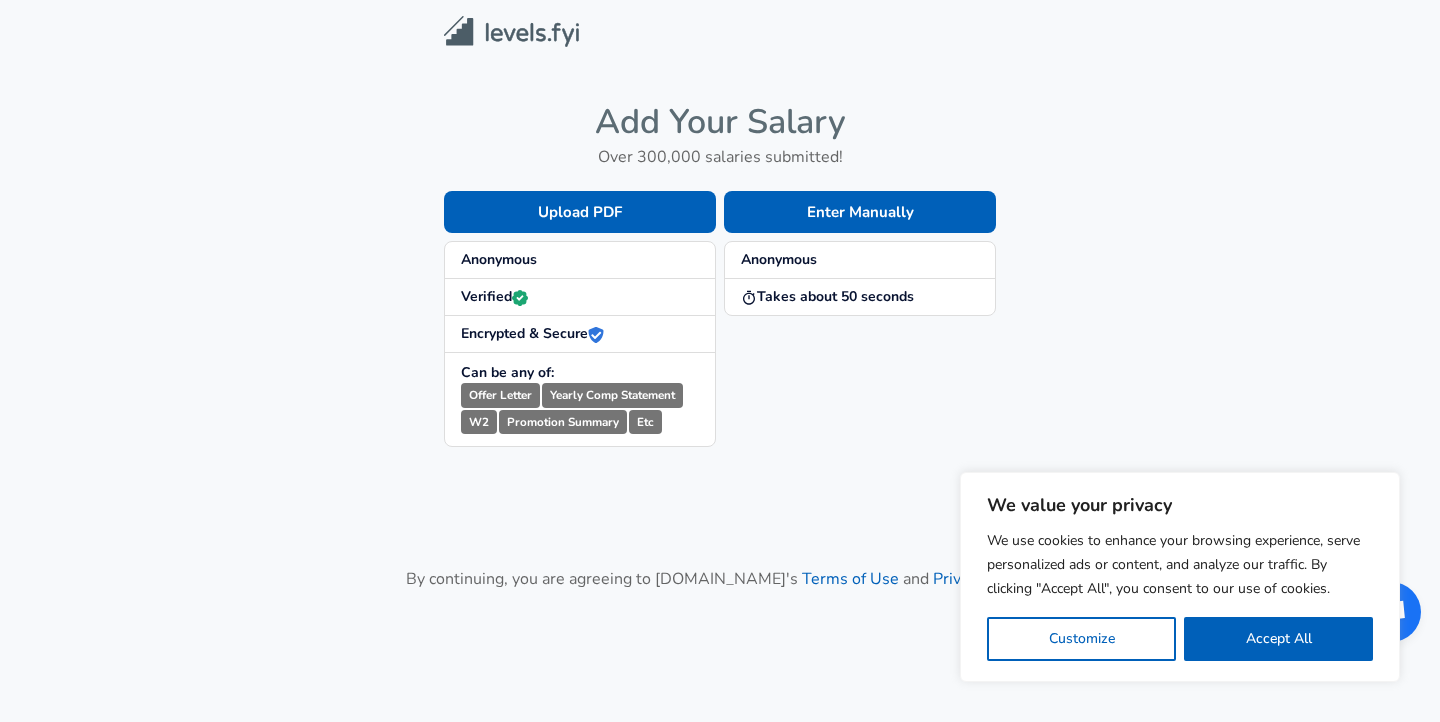 scroll, scrollTop: 0, scrollLeft: 0, axis: both 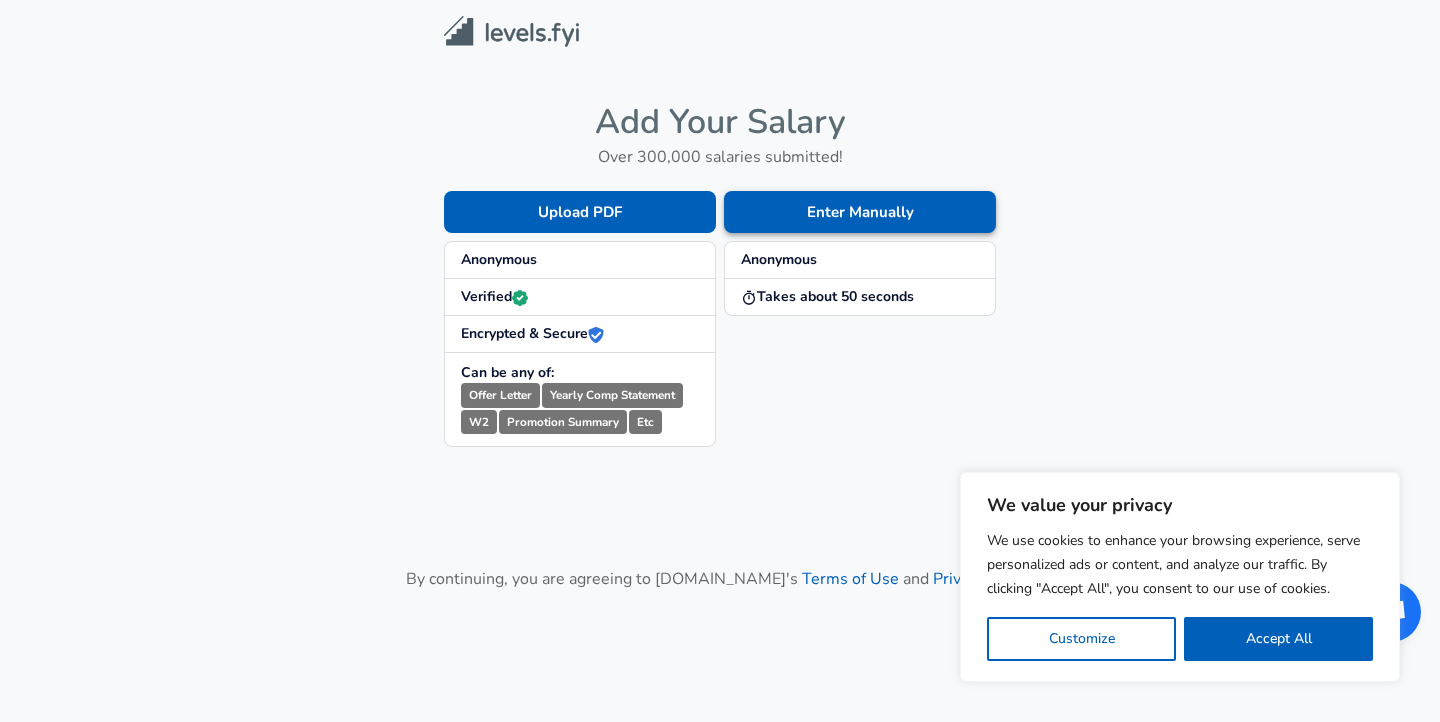 click on "Enter Manually" at bounding box center [860, 212] 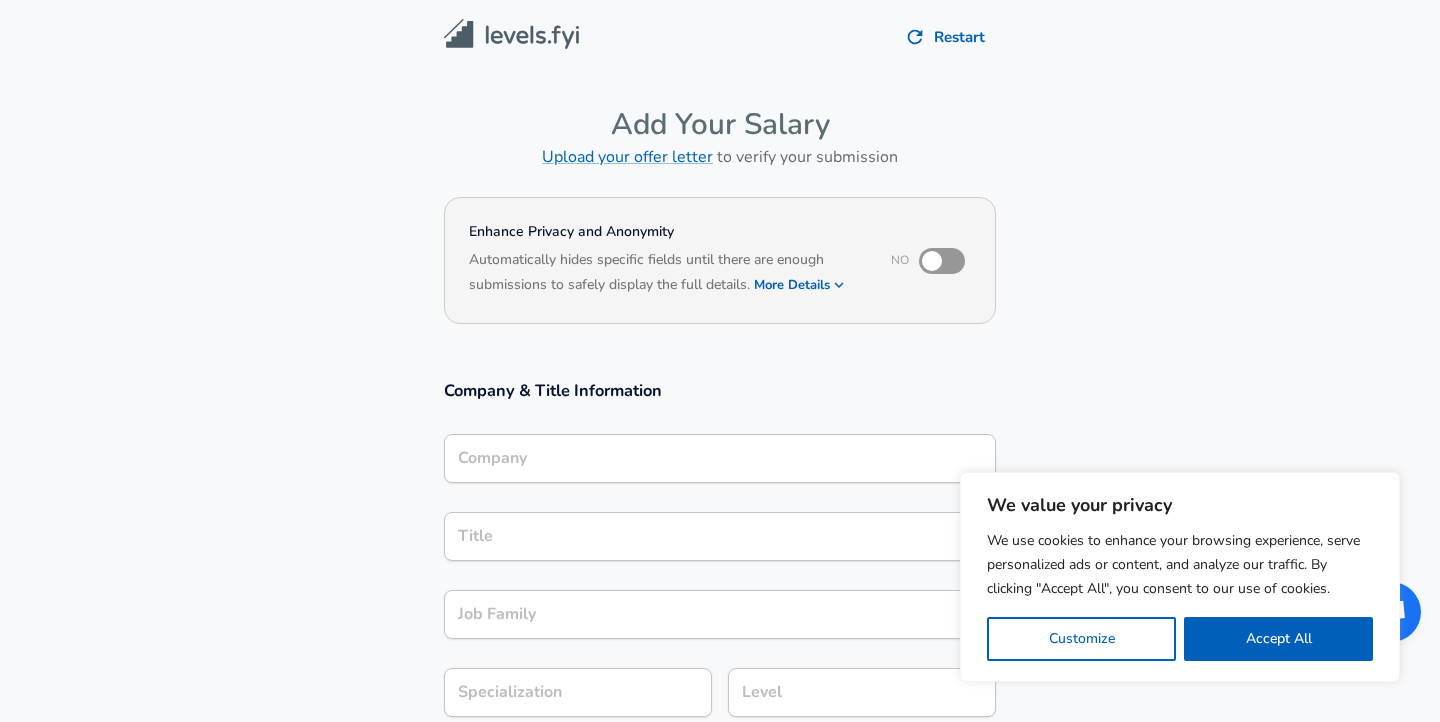 click on "More Details" at bounding box center (800, 285) 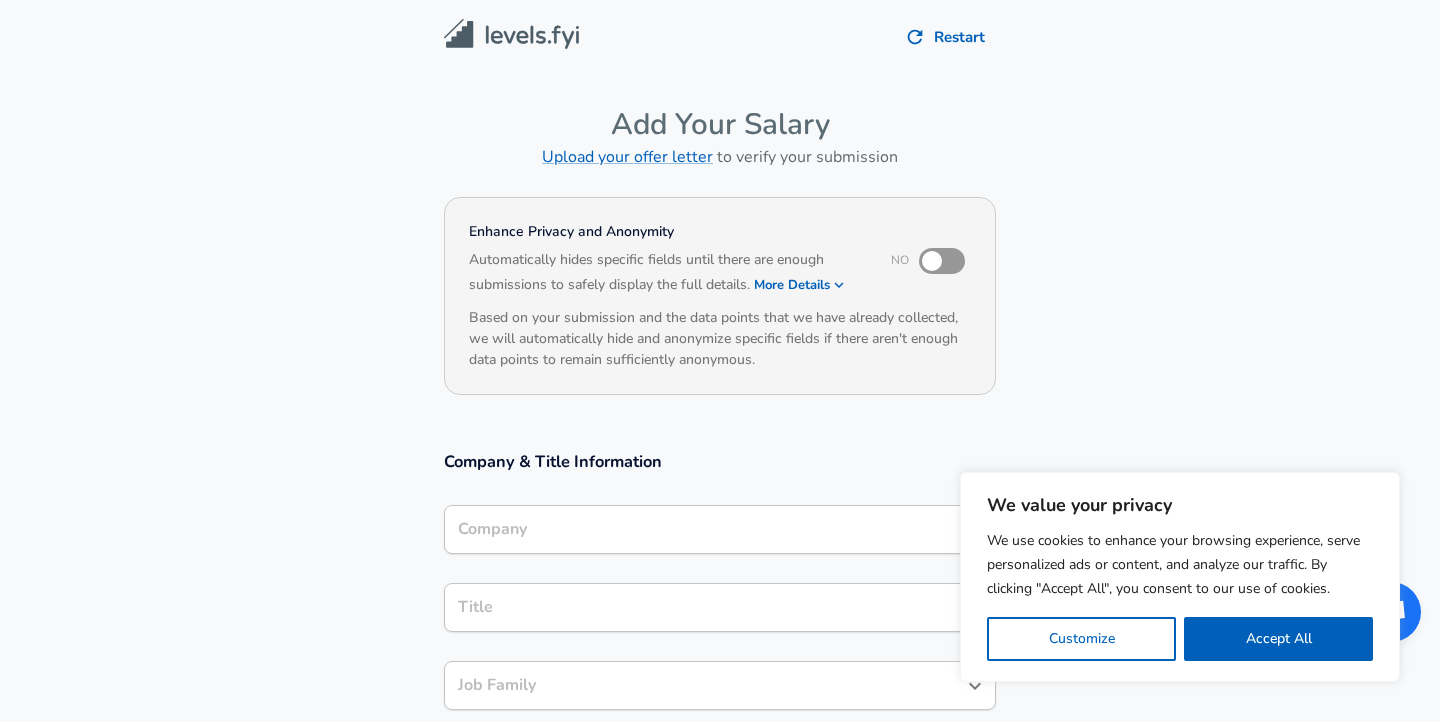 click at bounding box center [932, 261] 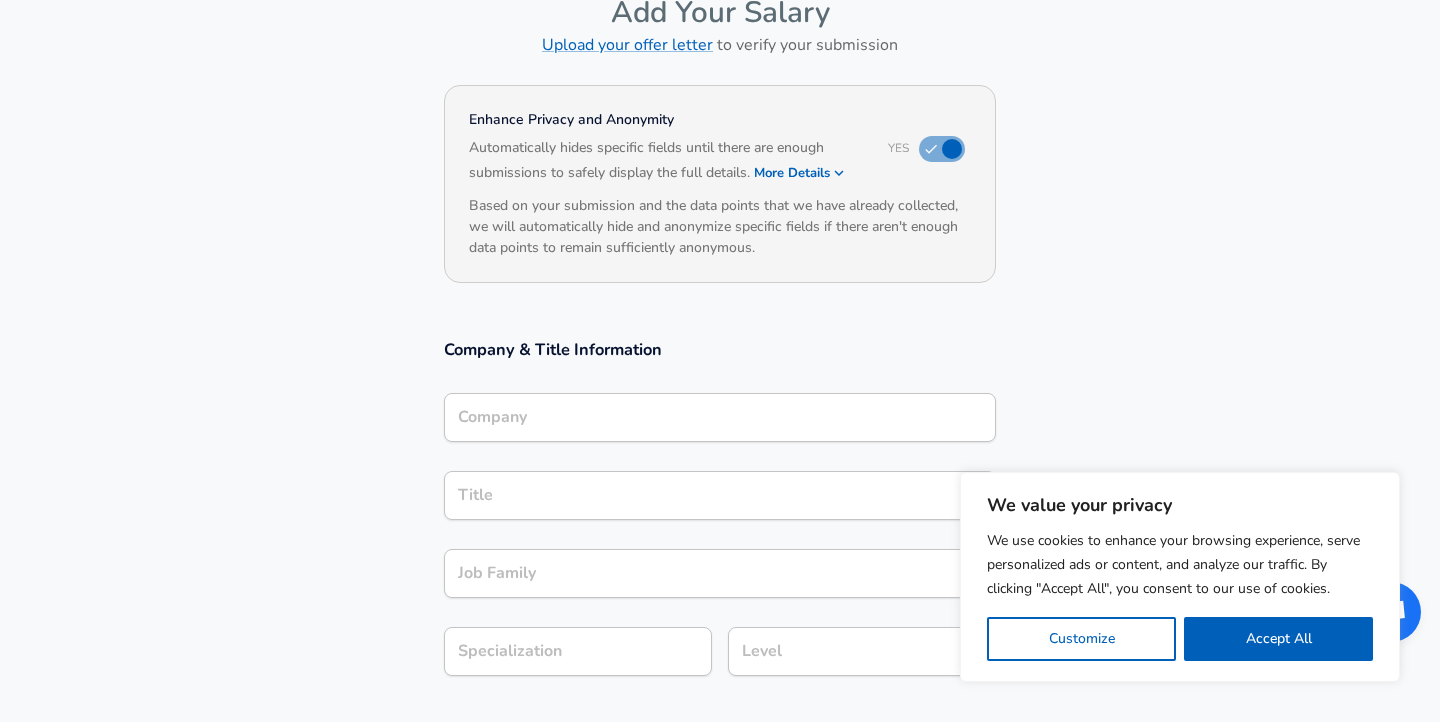 scroll, scrollTop: 340, scrollLeft: 0, axis: vertical 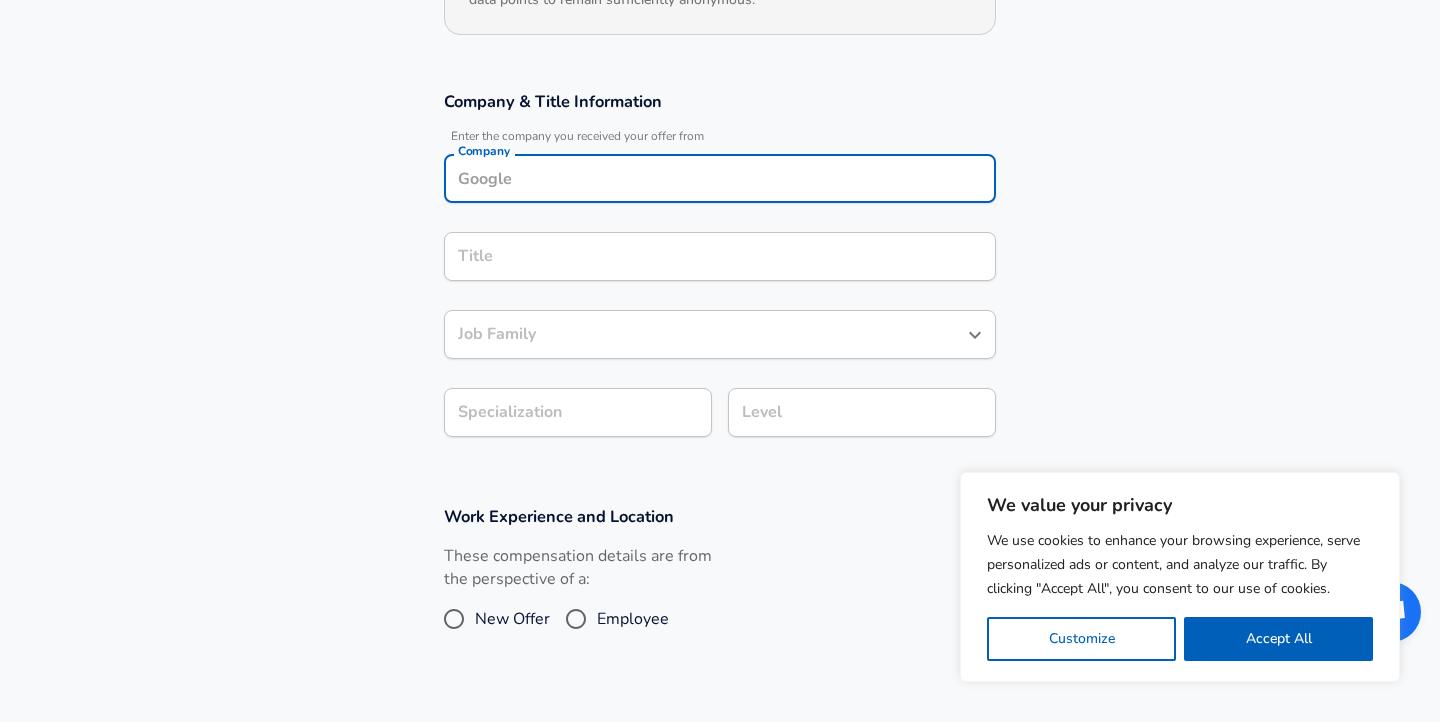 click on "Company" at bounding box center (720, 178) 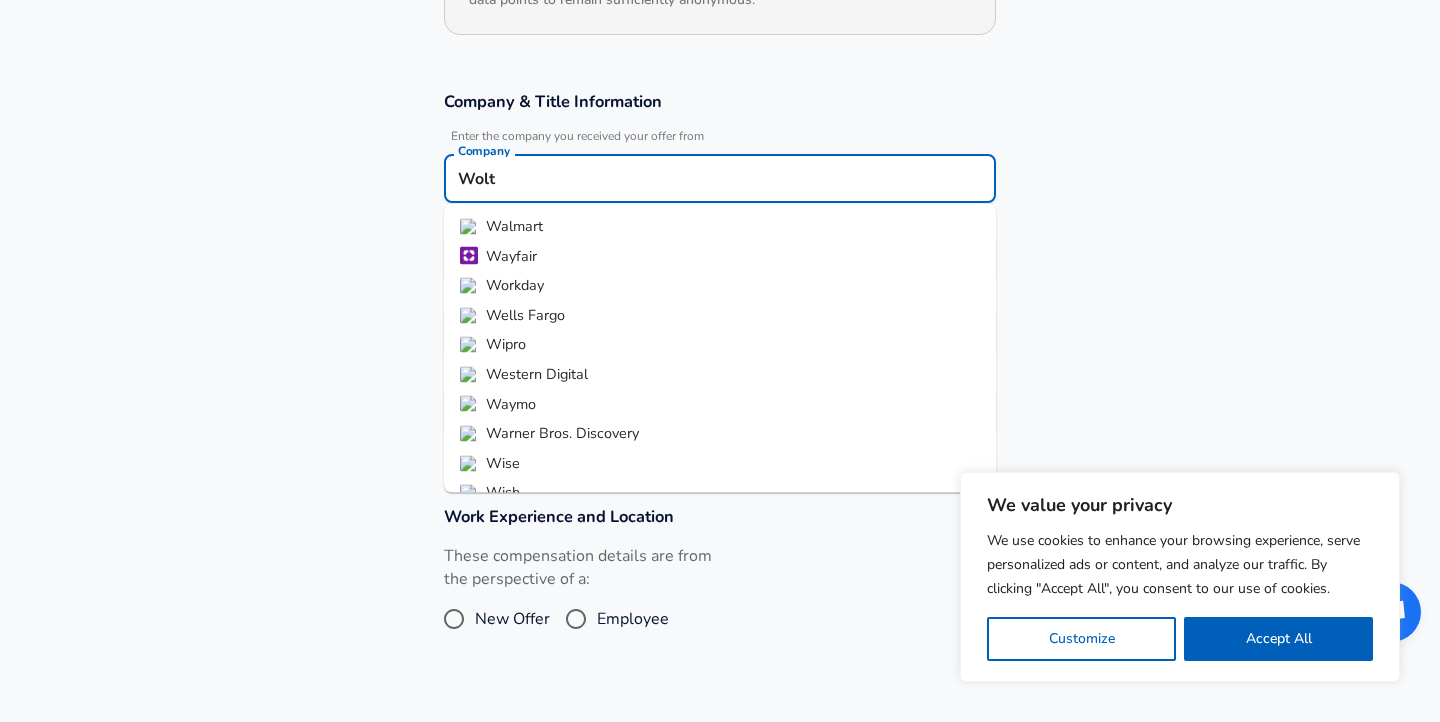 type on "Wolt" 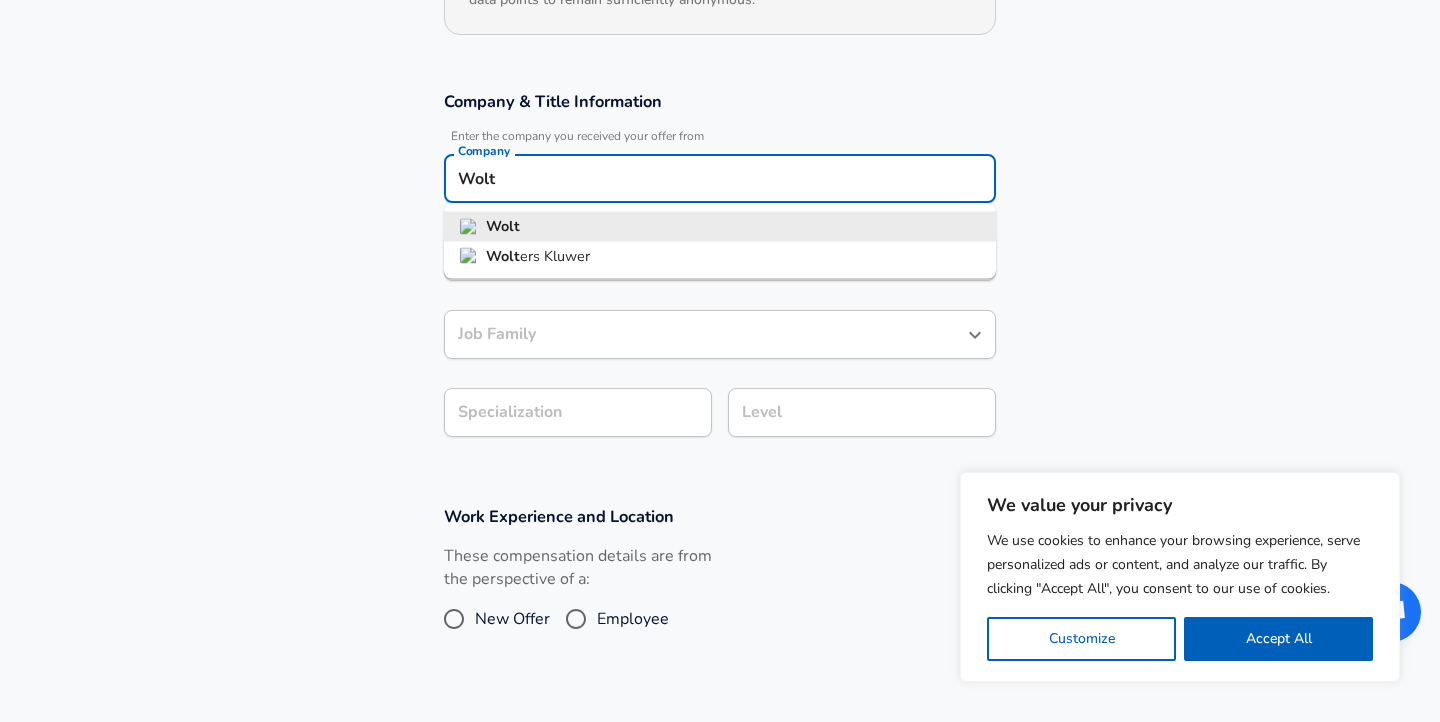 click on "Wolt" at bounding box center (720, 178) 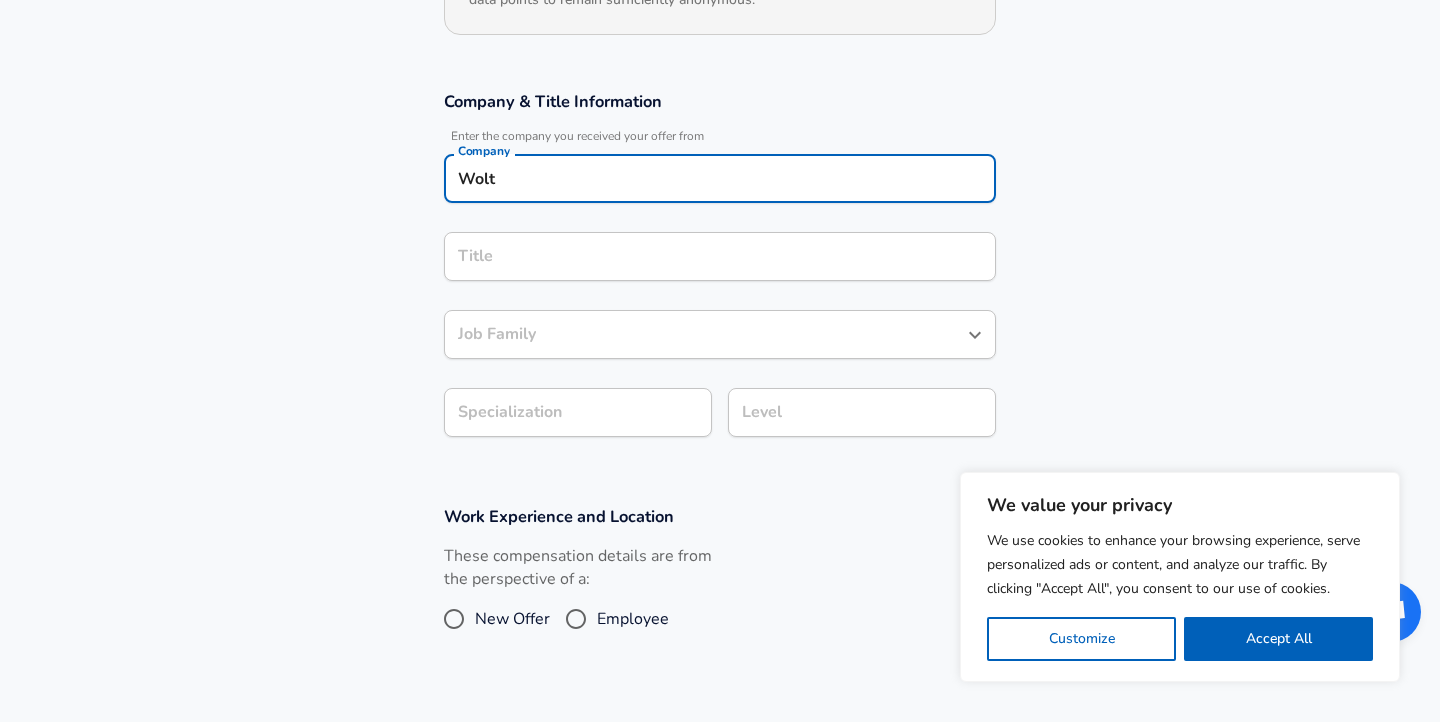 click on "Title" at bounding box center (720, 256) 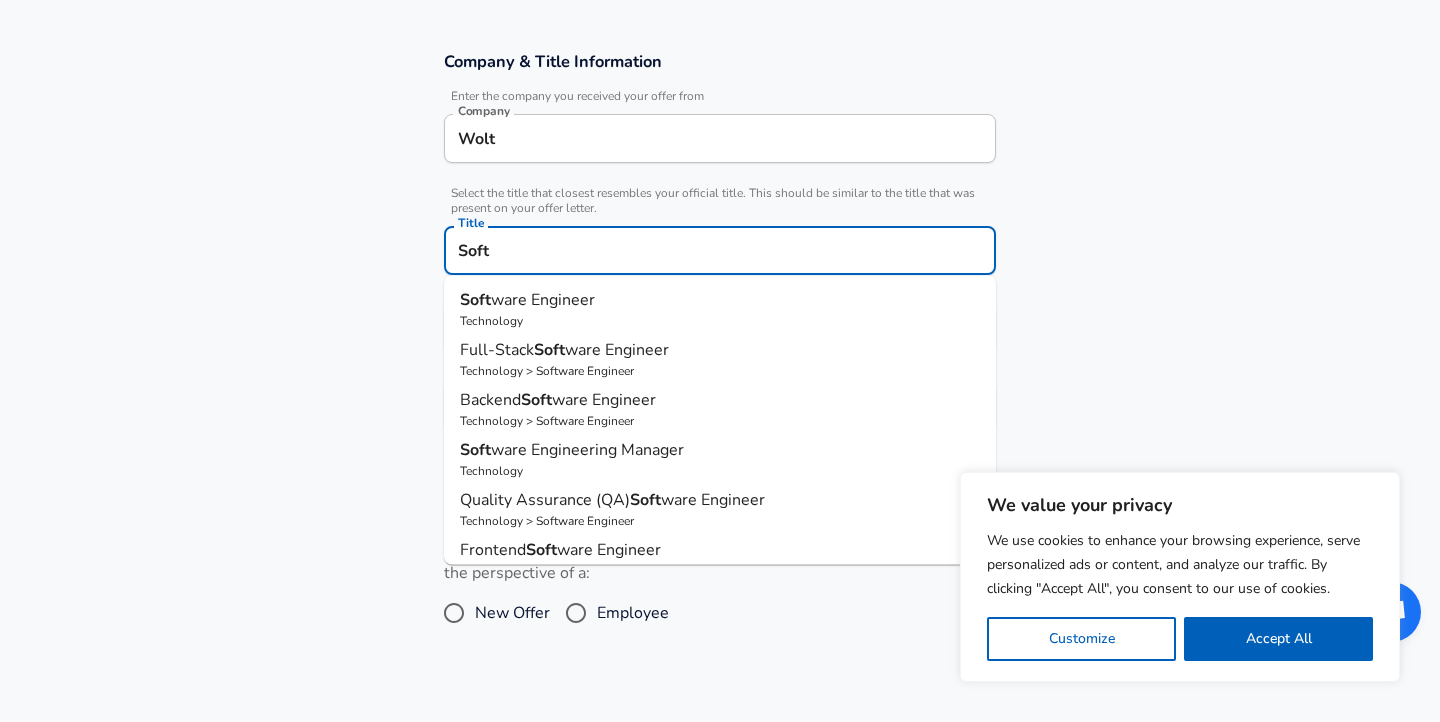 click on "Soft ware Engineer" at bounding box center [720, 300] 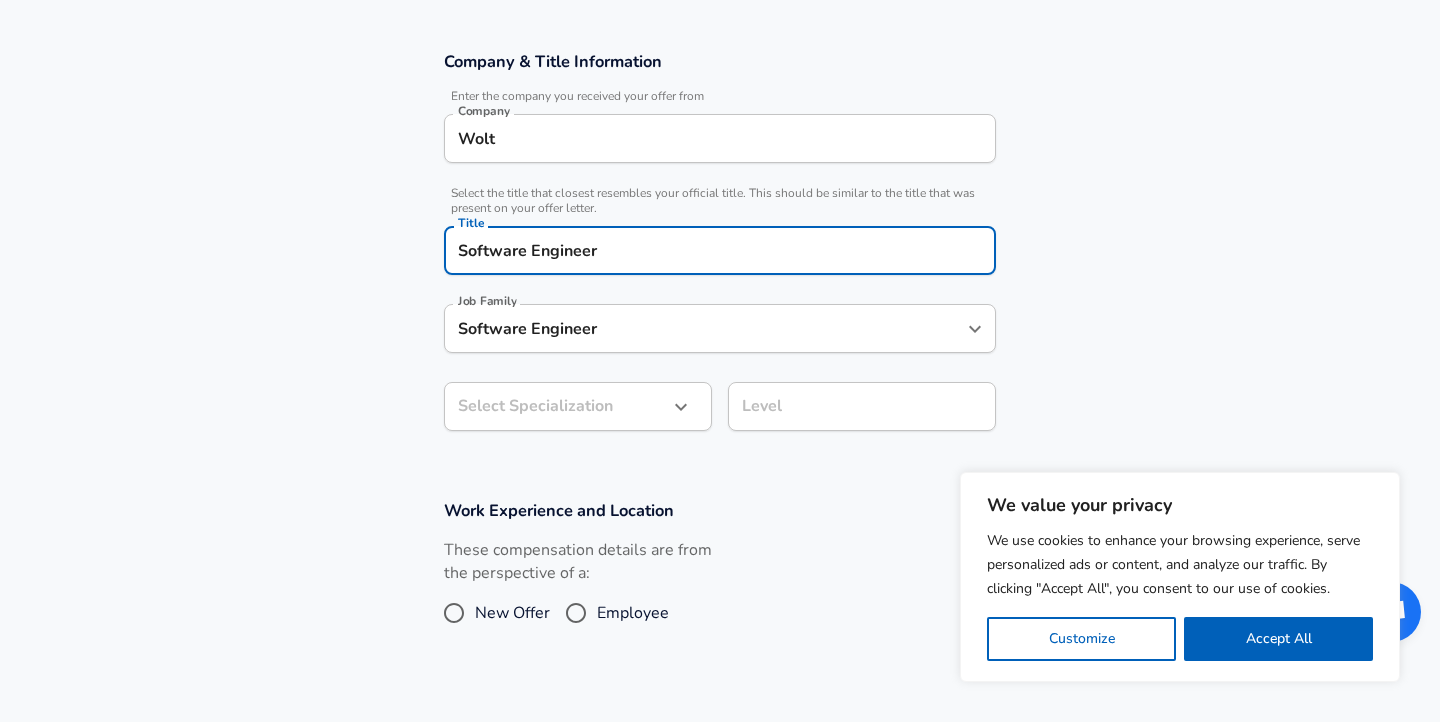 type on "Software Engineer" 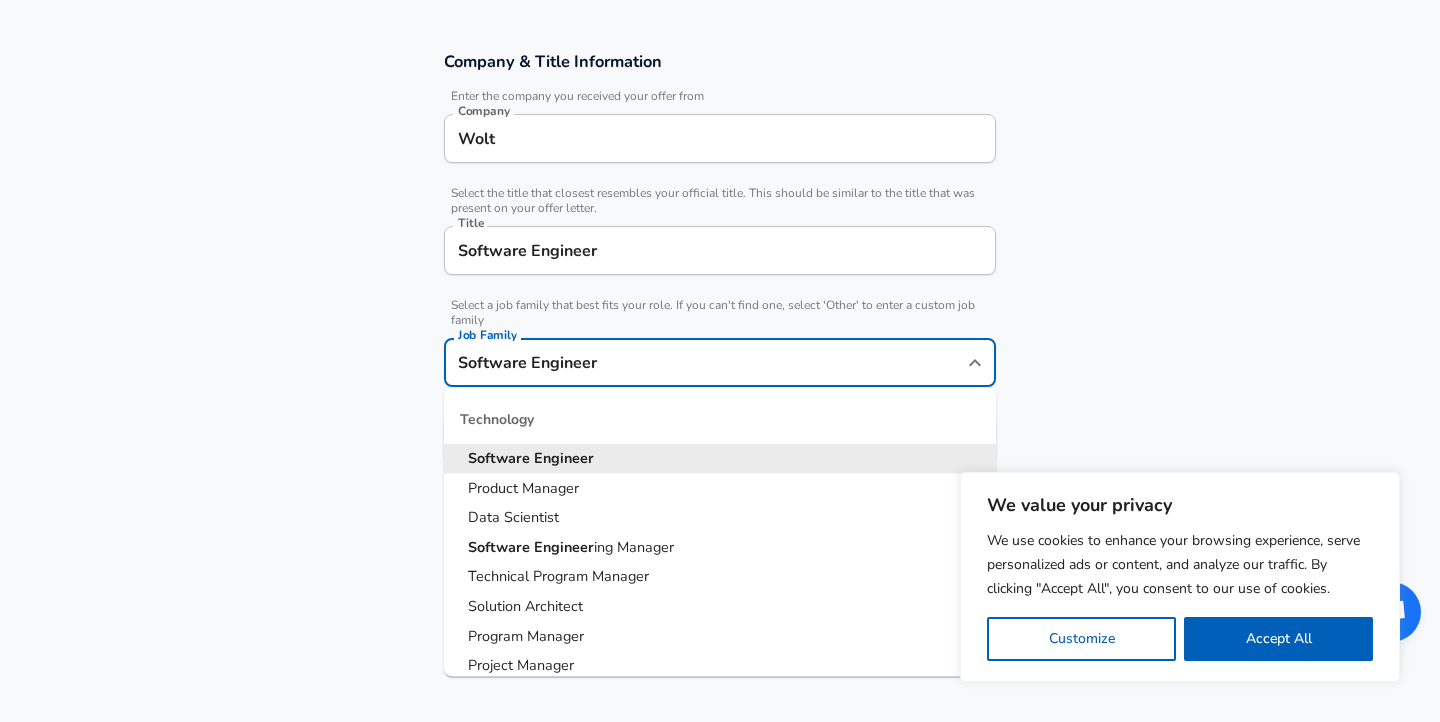 scroll, scrollTop: 440, scrollLeft: 0, axis: vertical 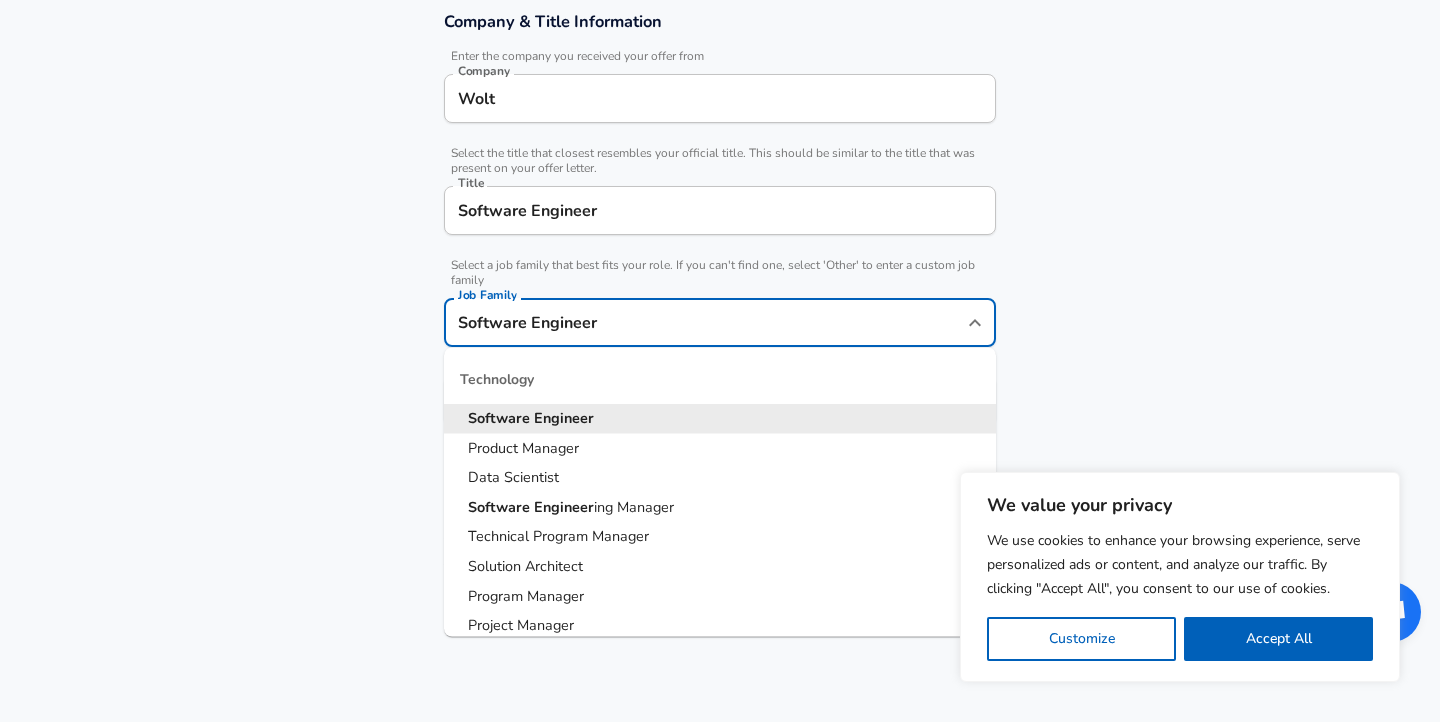 click on "Engineer" at bounding box center (564, 418) 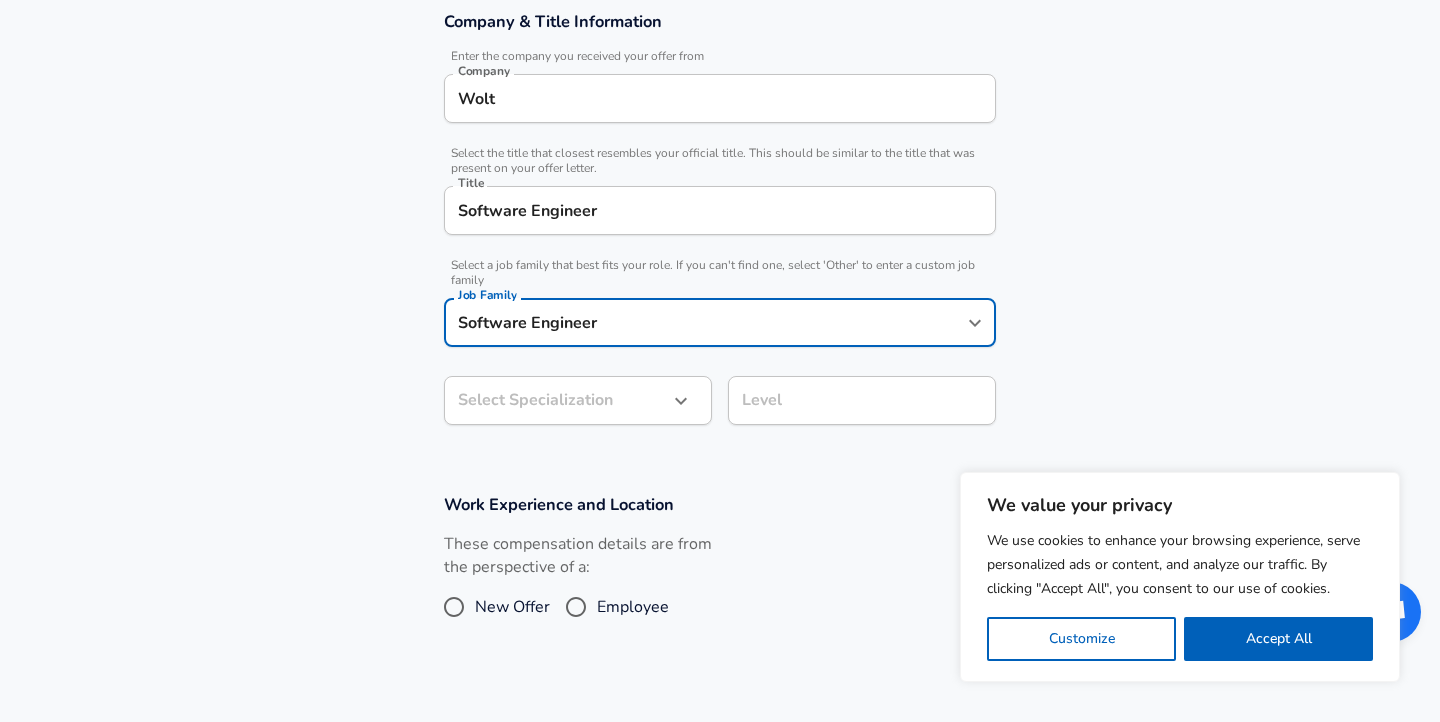 scroll, scrollTop: 500, scrollLeft: 0, axis: vertical 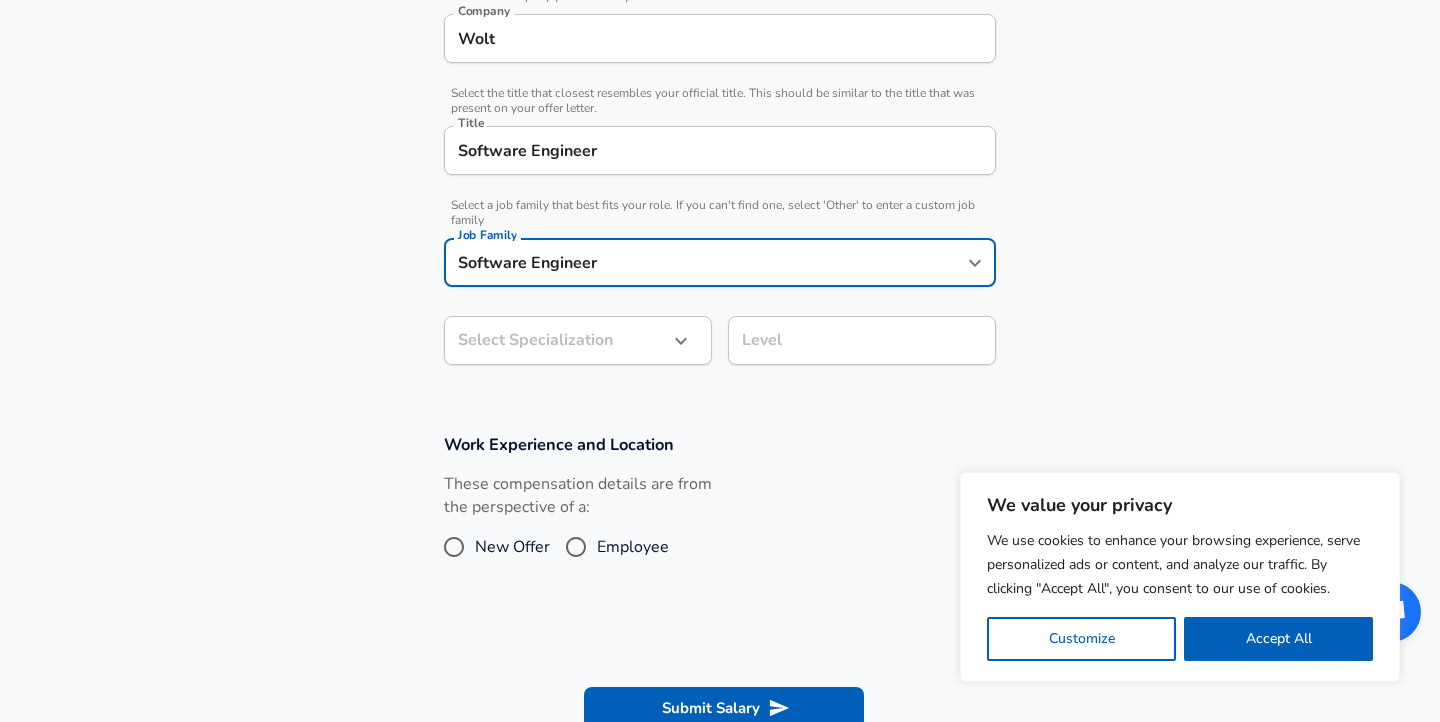 click on "We value your privacy We use cookies to enhance your browsing experience, serve personalized ads or content, and analyze our traffic. By clicking "Accept All", you consent to our use of cookies. Customize    Accept All   Customize Consent Preferences   We use cookies to help you navigate efficiently and perform certain functions. You will find detailed information about all cookies under each consent category below. The cookies that are categorized as "Necessary" are stored on your browser as they are essential for enabling the basic functionalities of the site. ...  Show more Necessary Always Active Necessary cookies are required to enable the basic features of this site, such as providing secure log-in or adjusting your consent preferences. These cookies do not store any personally identifiable data. Cookie _GRECAPTCHA Duration 5 months 27 days Description Google Recaptcha service sets this cookie to identify bots to protect the website against malicious spam attacks. Cookie __stripe_mid Duration 1 year MR" at bounding box center (720, -139) 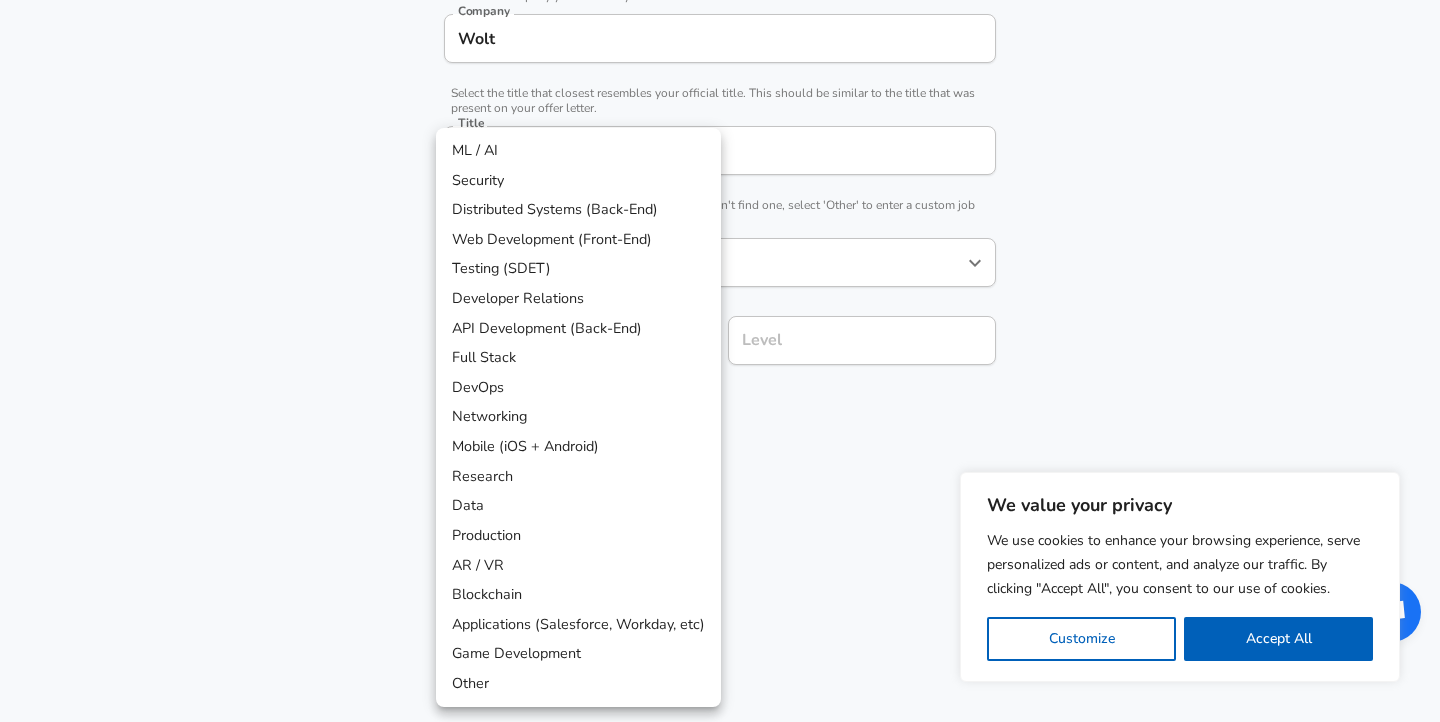 click on "Web Development (Front-End)" at bounding box center (578, 240) 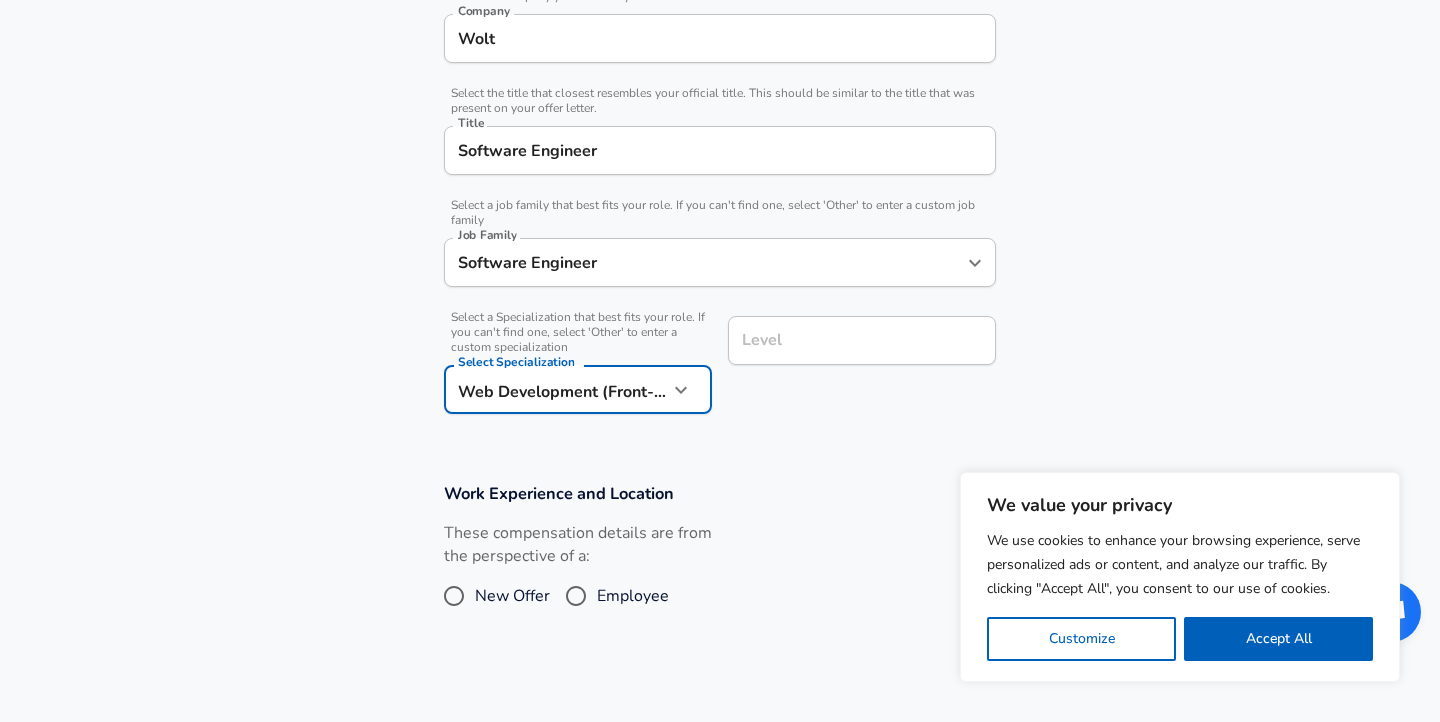 scroll, scrollTop: 540, scrollLeft: 0, axis: vertical 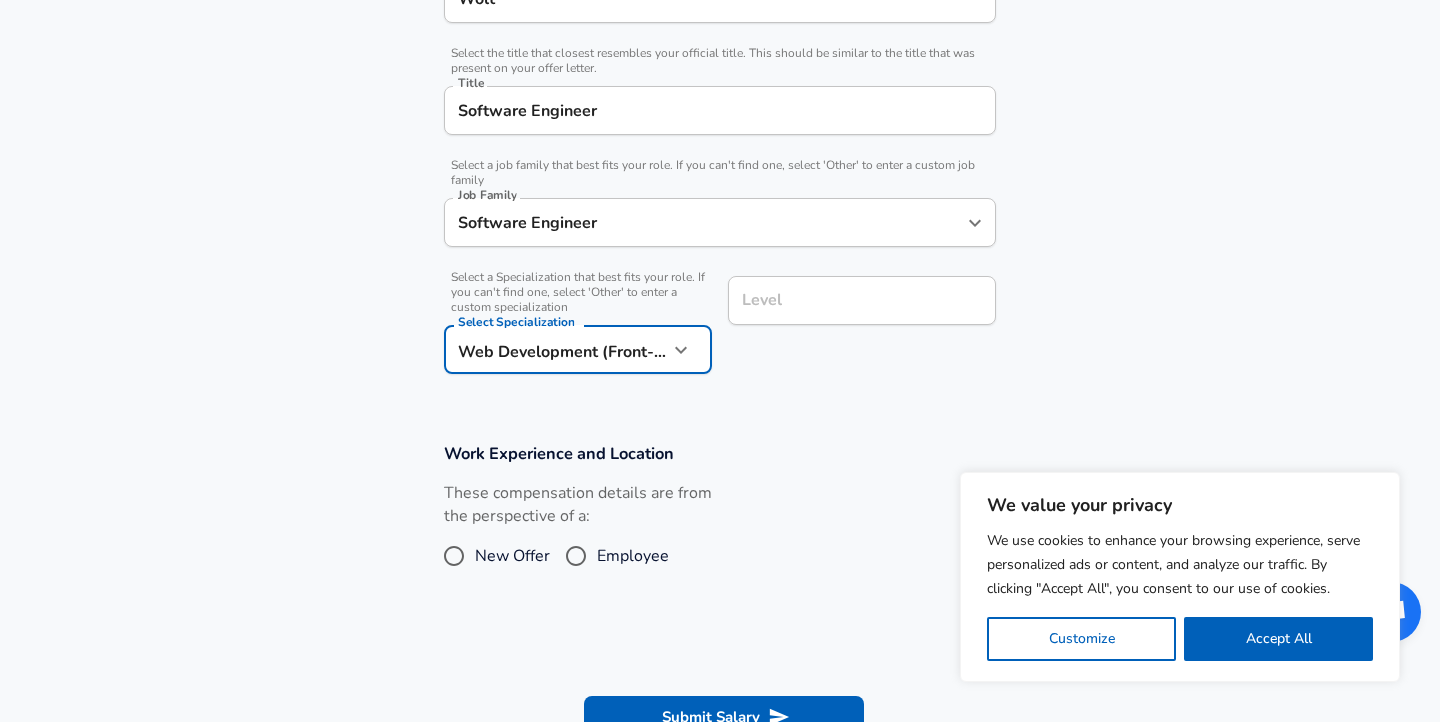click on "Level" at bounding box center (862, 300) 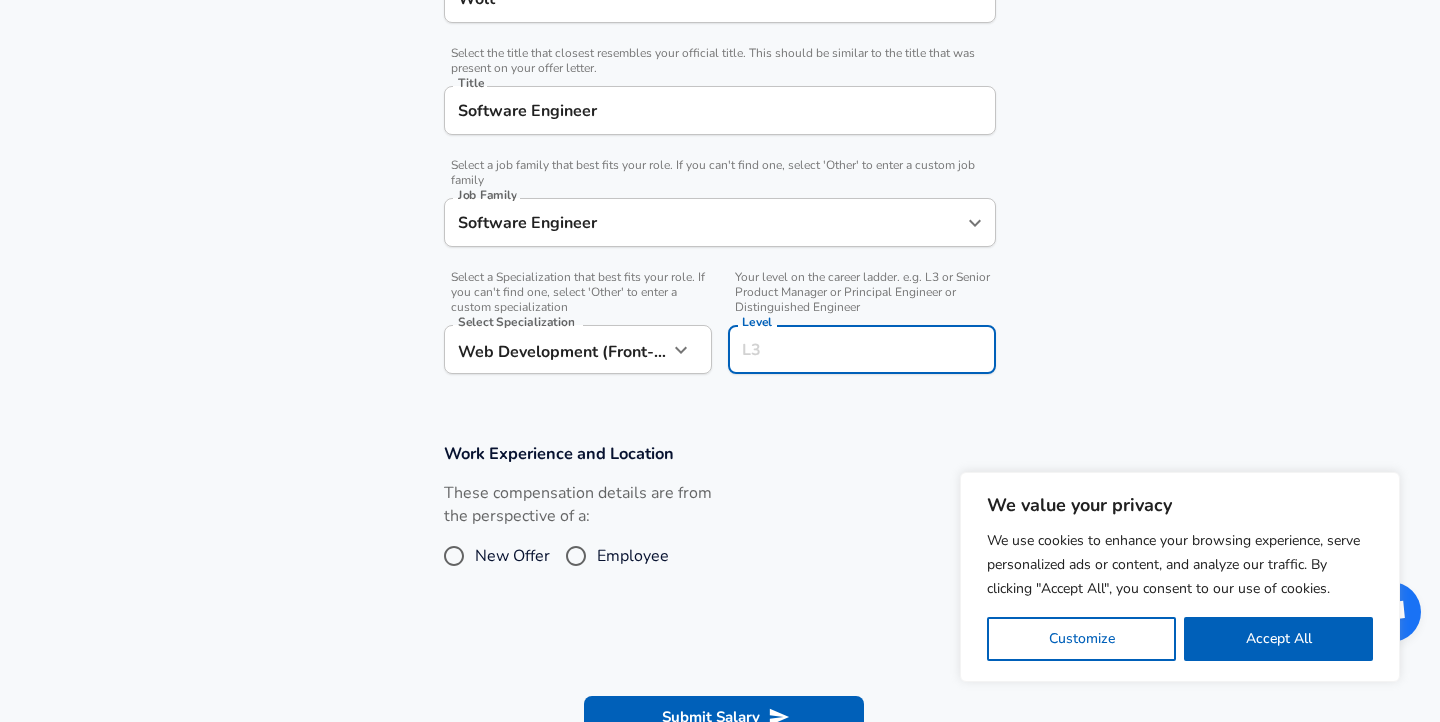 type on "i" 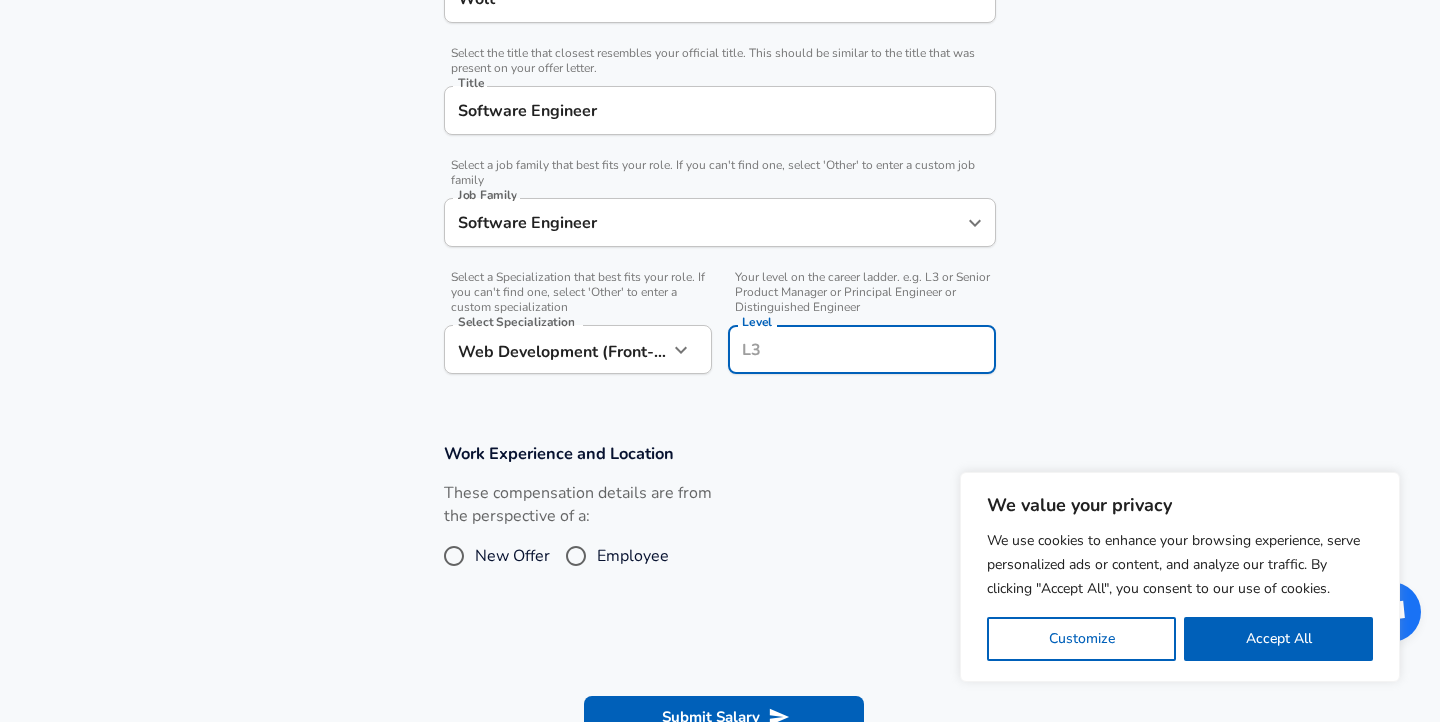 type on "i" 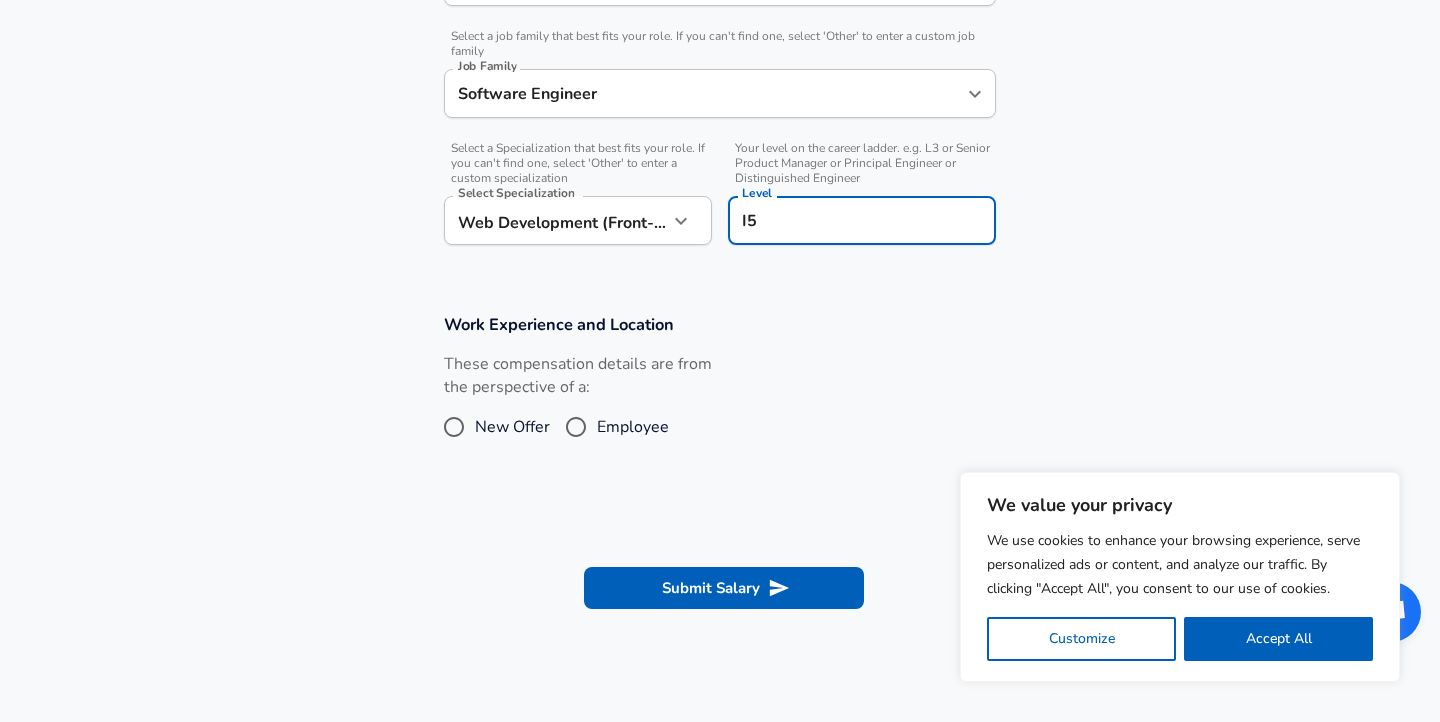 scroll, scrollTop: 690, scrollLeft: 0, axis: vertical 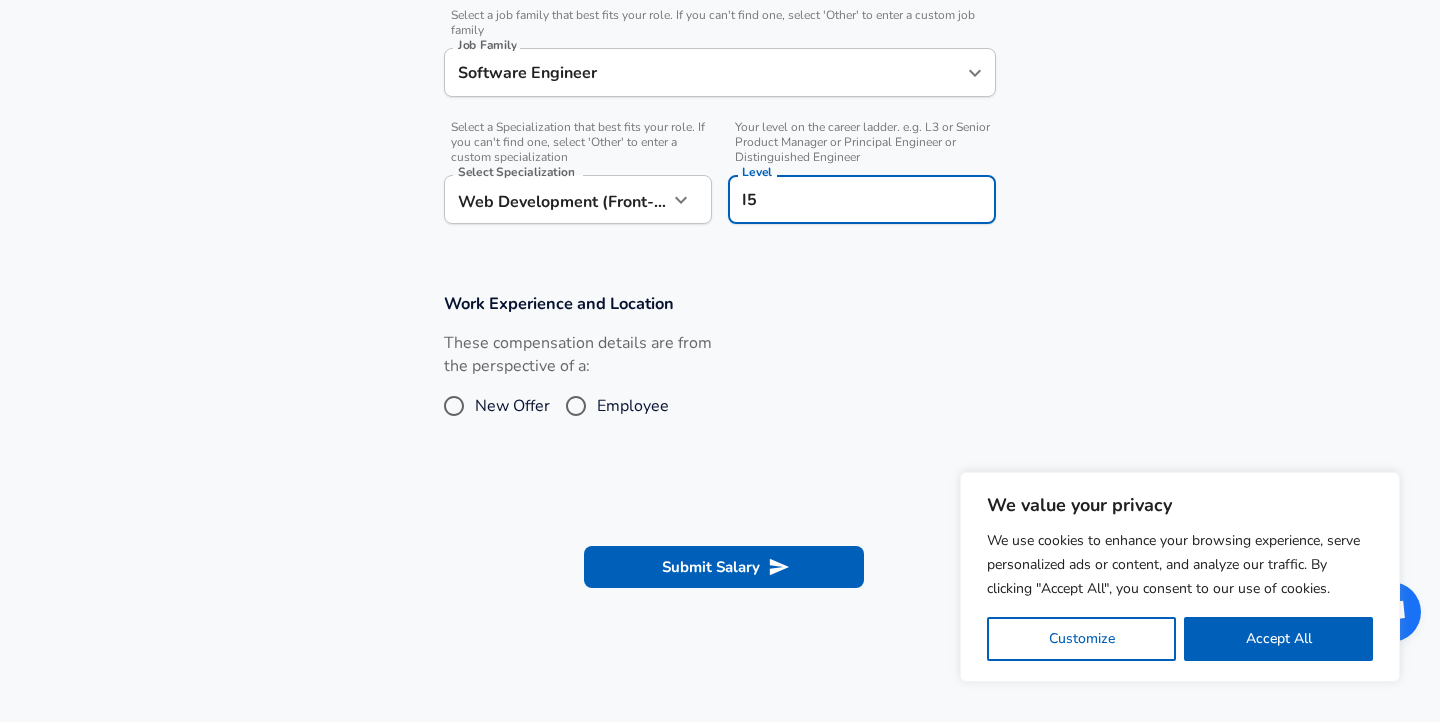 type on "I5" 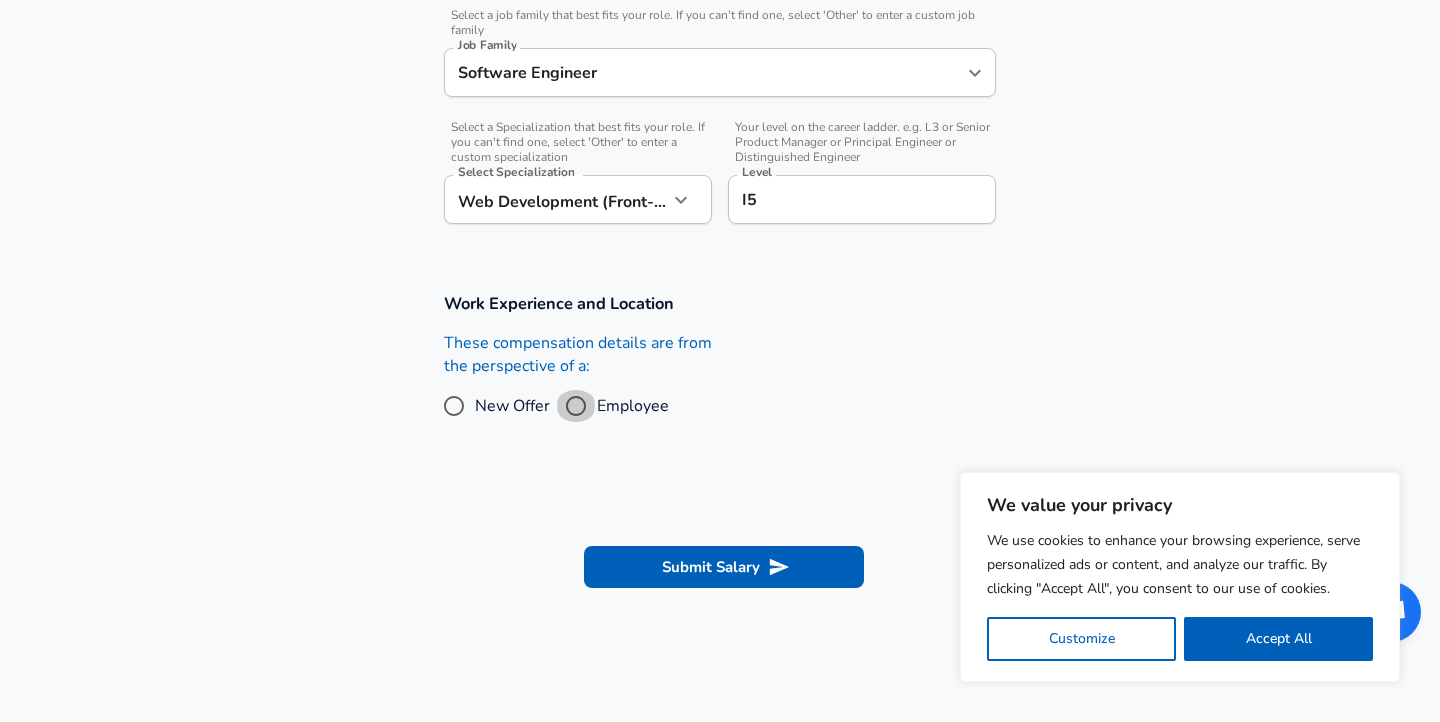 click on "Employee" at bounding box center (576, 406) 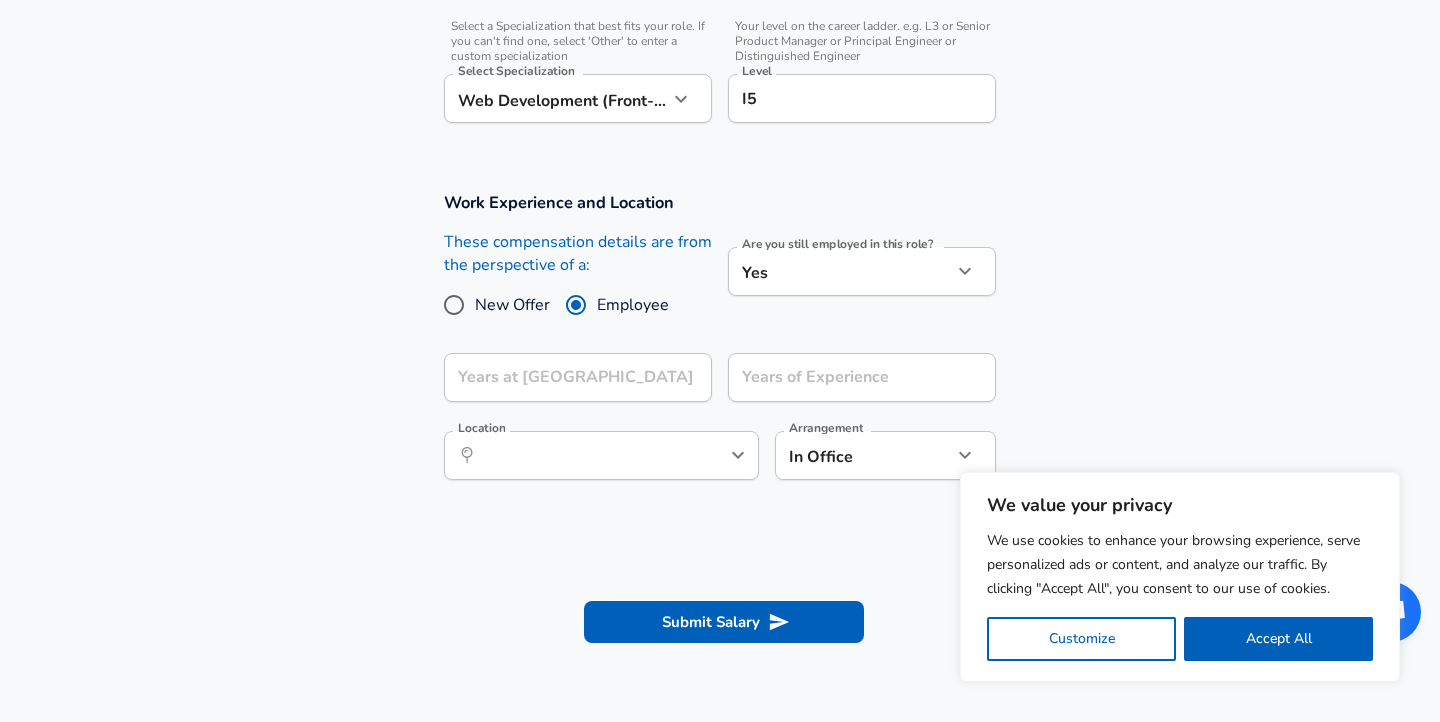 scroll, scrollTop: 824, scrollLeft: 0, axis: vertical 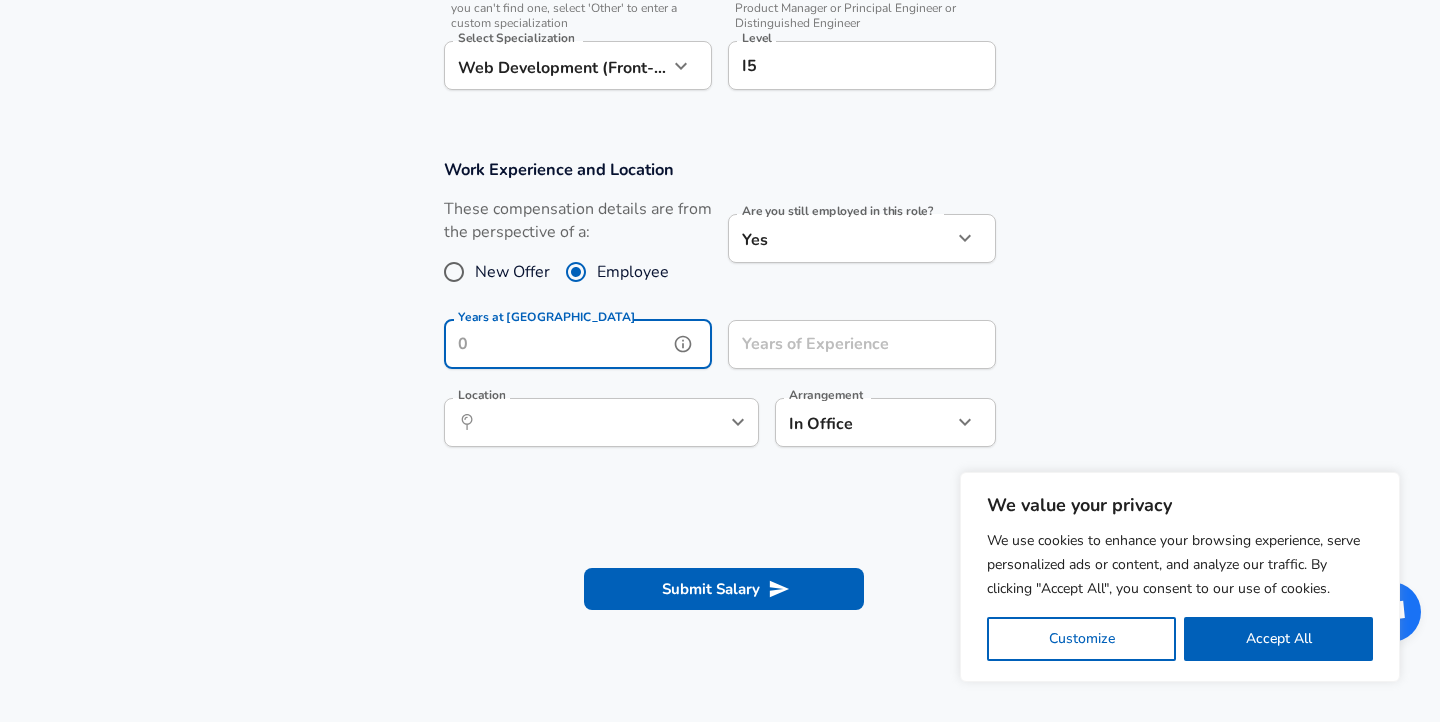 click on "Years at [GEOGRAPHIC_DATA]" at bounding box center (556, 344) 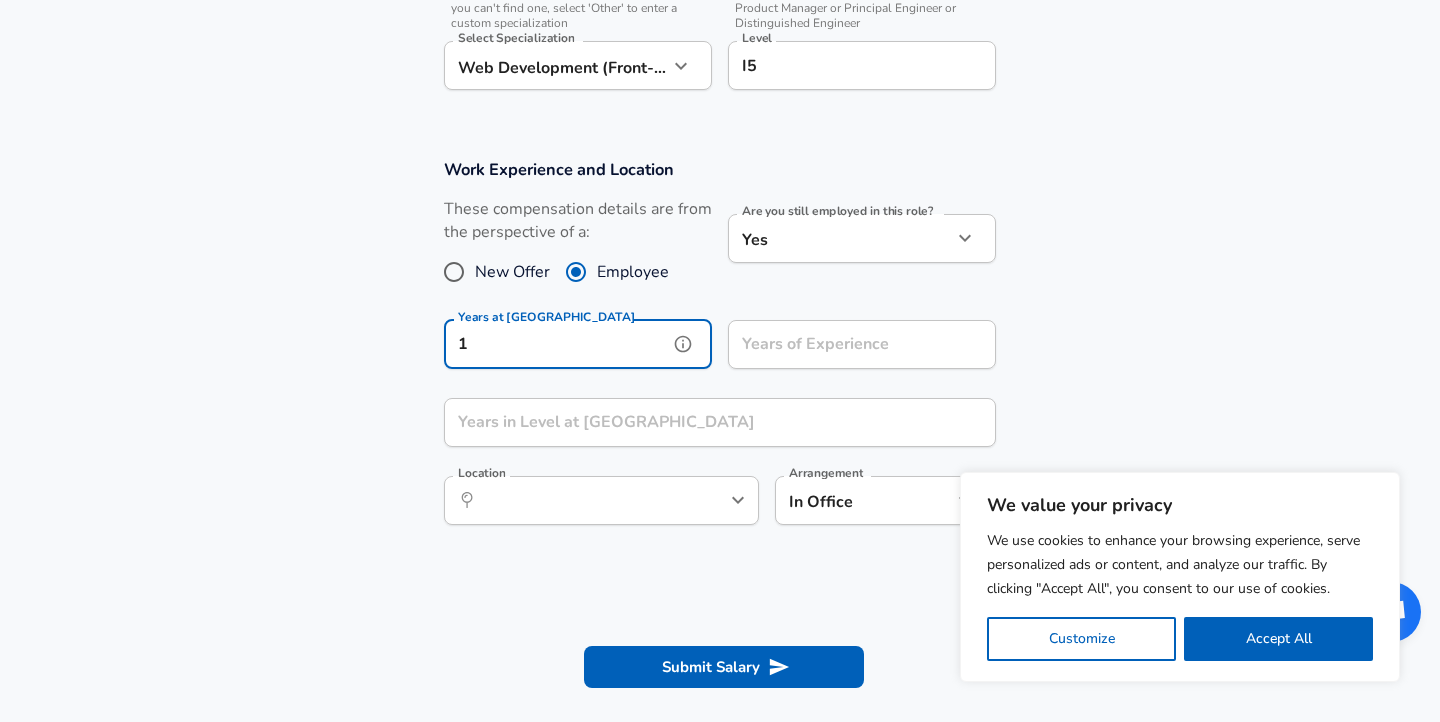 type on "1" 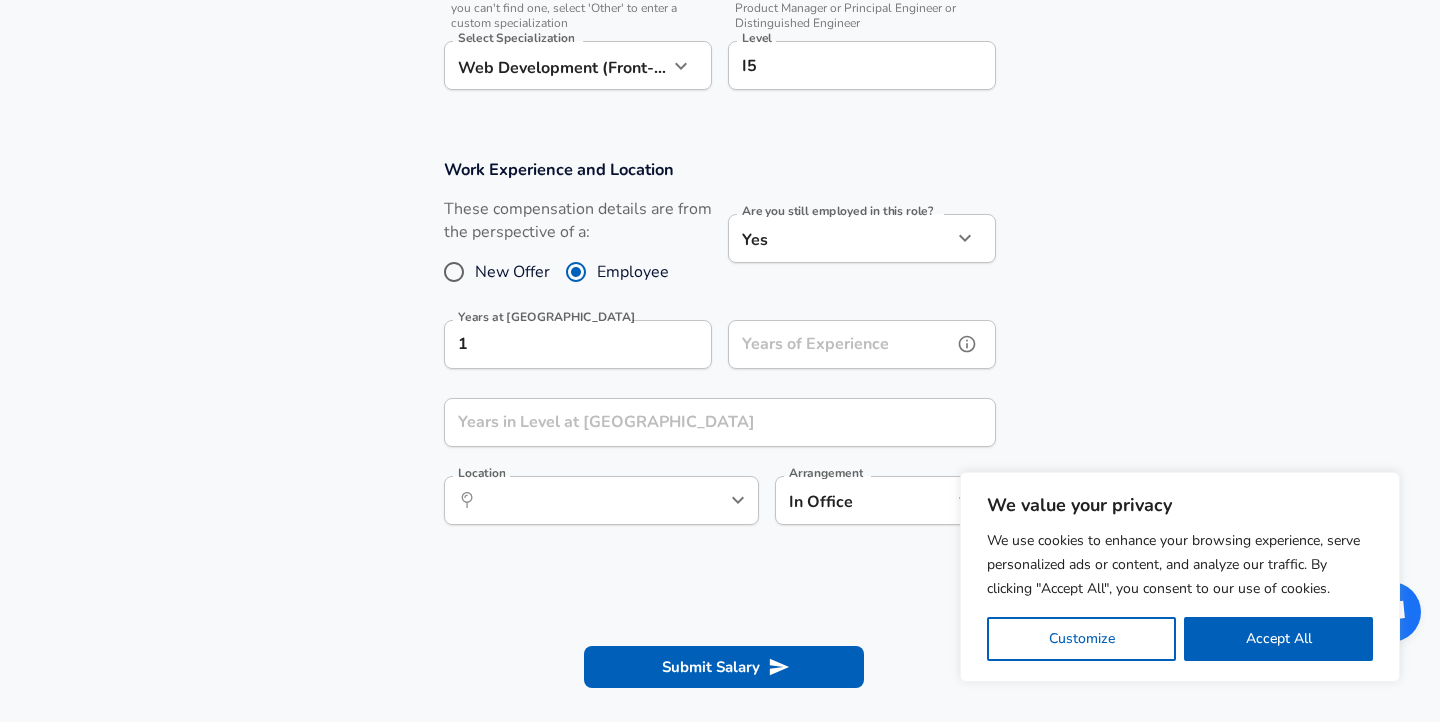 click on "Years of Experience" at bounding box center (840, 344) 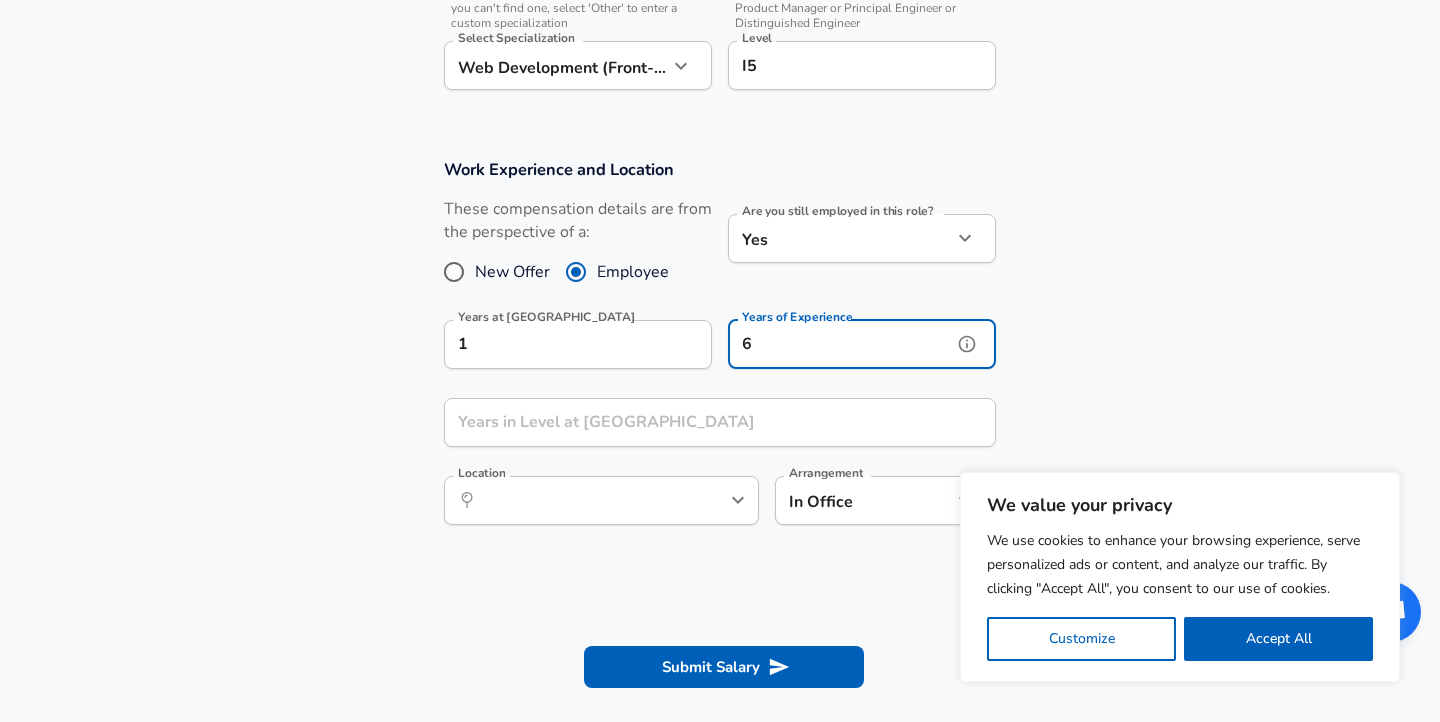 type on "6" 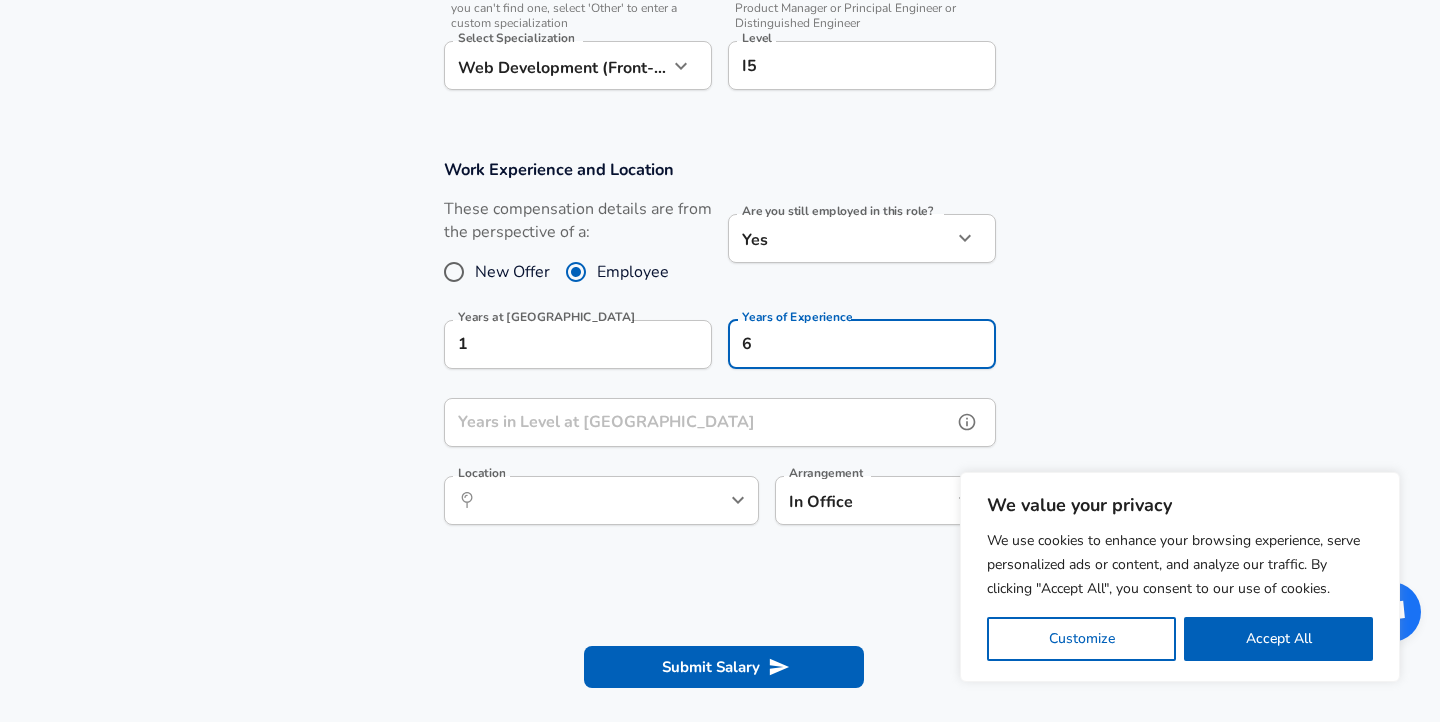click on "Years in Level at [GEOGRAPHIC_DATA]" at bounding box center (698, 422) 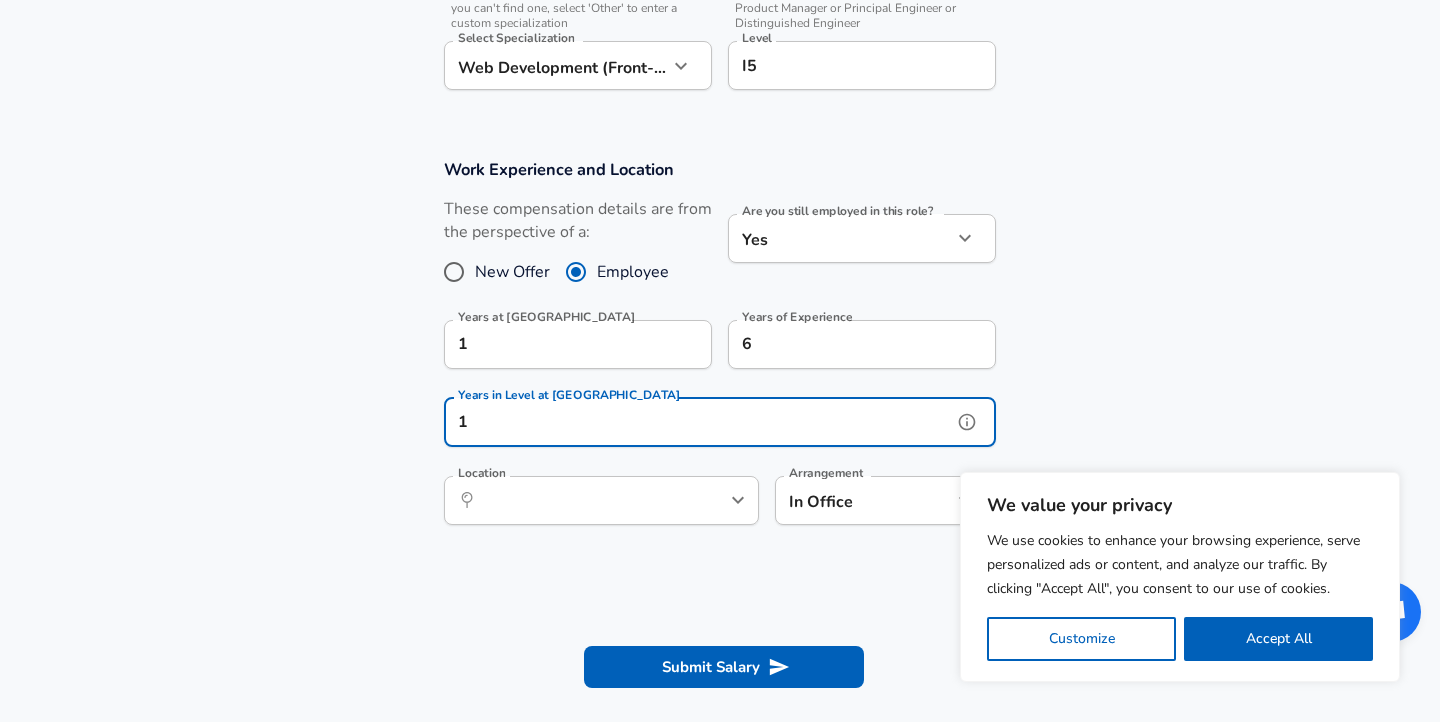 type on "1" 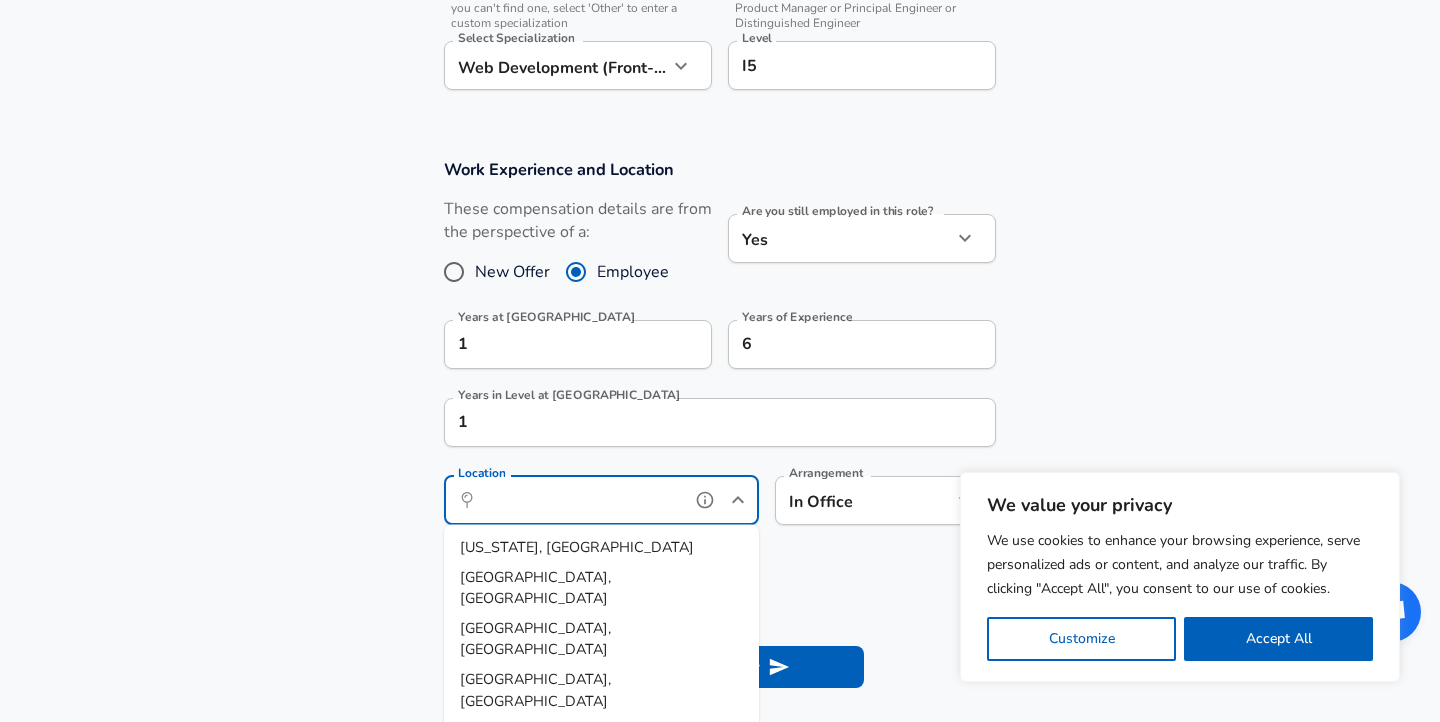 click on "Location" at bounding box center [579, 500] 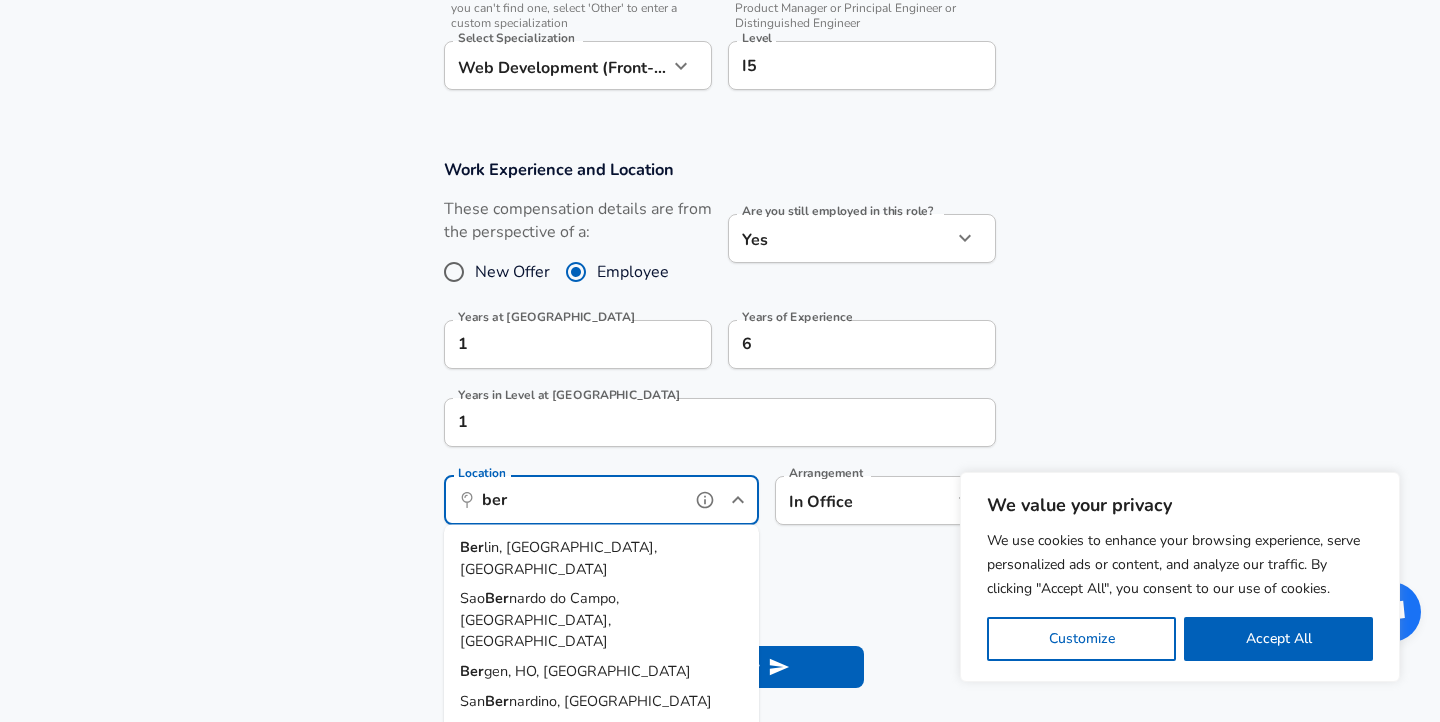 click on "lin, [GEOGRAPHIC_DATA], [GEOGRAPHIC_DATA]" at bounding box center (558, 558) 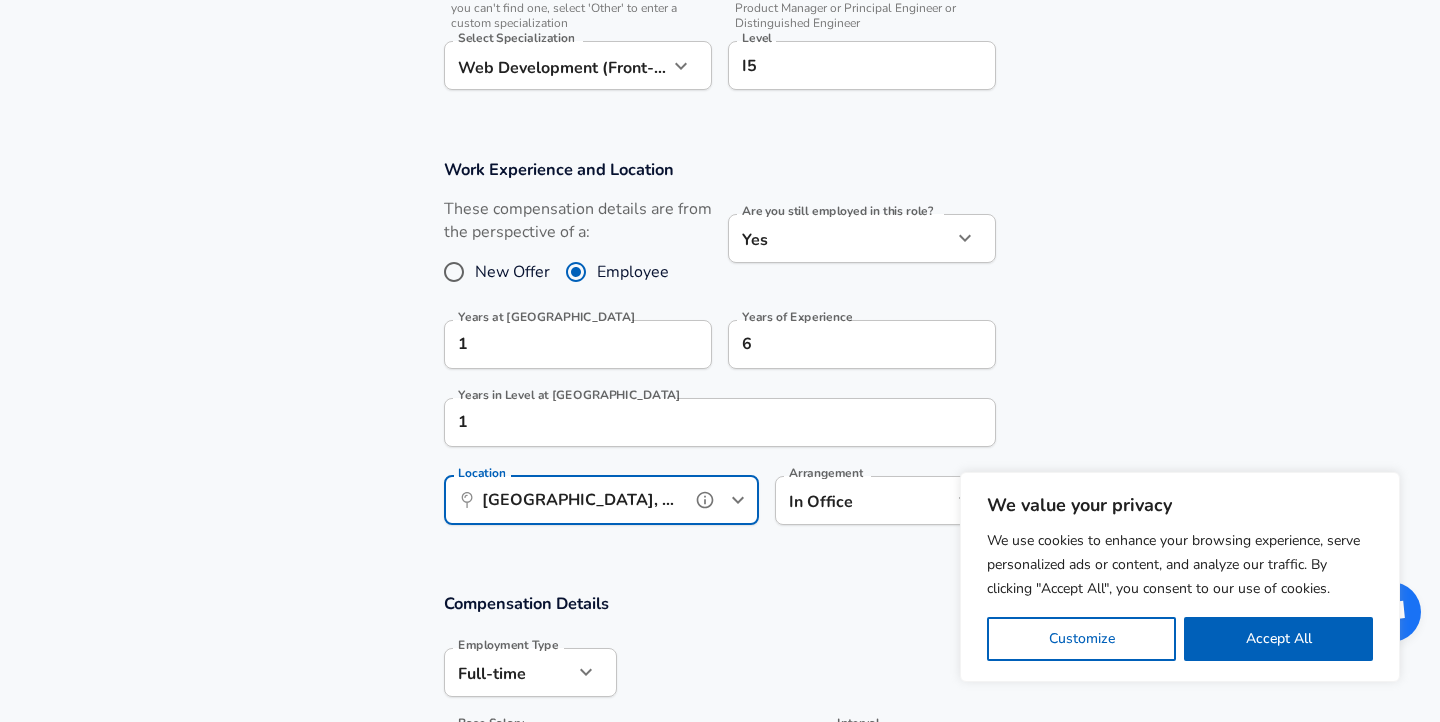 type on "[GEOGRAPHIC_DATA], [GEOGRAPHIC_DATA], [GEOGRAPHIC_DATA]" 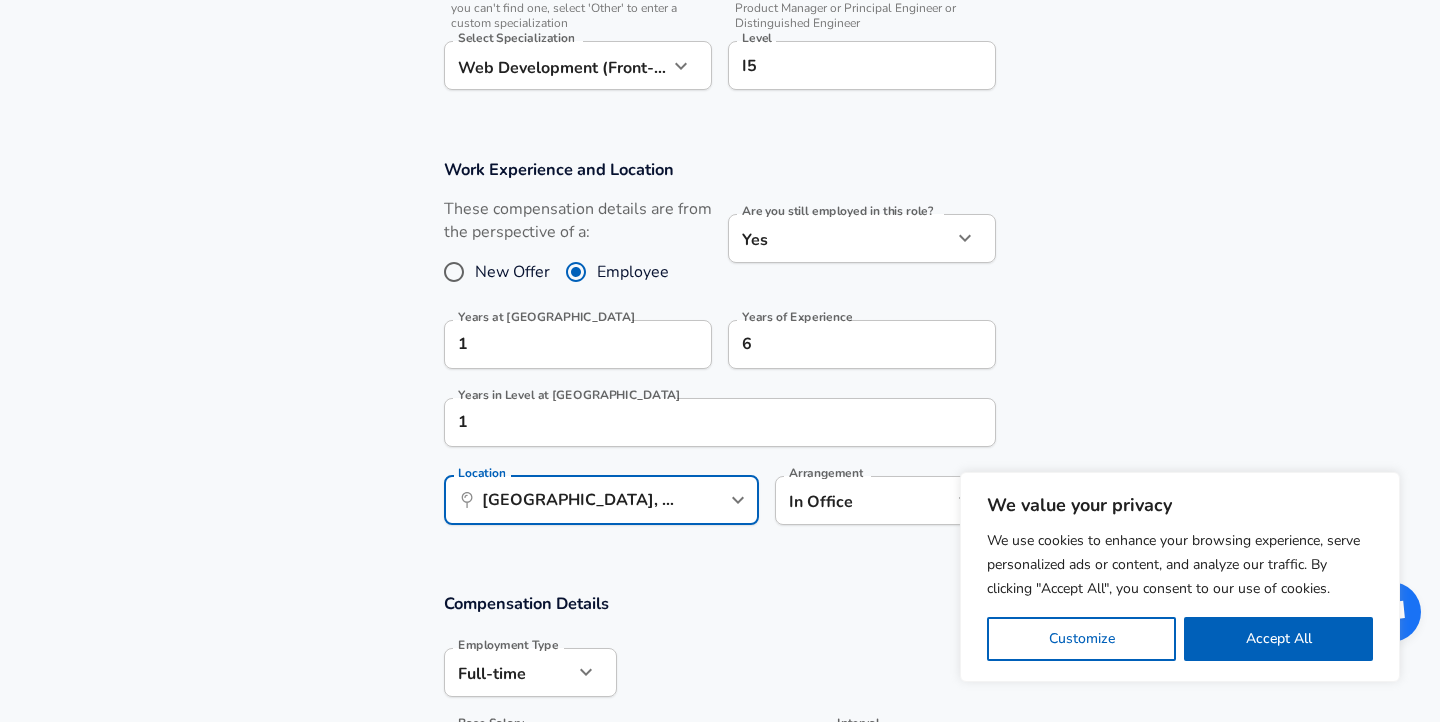 click on "We value your privacy We use cookies to enhance your browsing experience, serve personalized ads or content, and analyze our traffic. By clicking "Accept All", you consent to our use of cookies. Customize    Accept All   Customize Consent Preferences   We use cookies to help you navigate efficiently and perform certain functions. You will find detailed information about all cookies under each consent category below. The cookies that are categorized as "Necessary" are stored on your browser as they are essential for enabling the basic functionalities of the site. ...  Show more Necessary Always Active Necessary cookies are required to enable the basic features of this site, such as providing secure log-in or adjusting your consent preferences. These cookies do not store any personally identifiable data. Cookie _GRECAPTCHA Duration 5 months 27 days Description Google Recaptcha service sets this cookie to identify bots to protect the website against malicious spam attacks. Cookie __stripe_mid Duration 1 year MR" at bounding box center [720, -463] 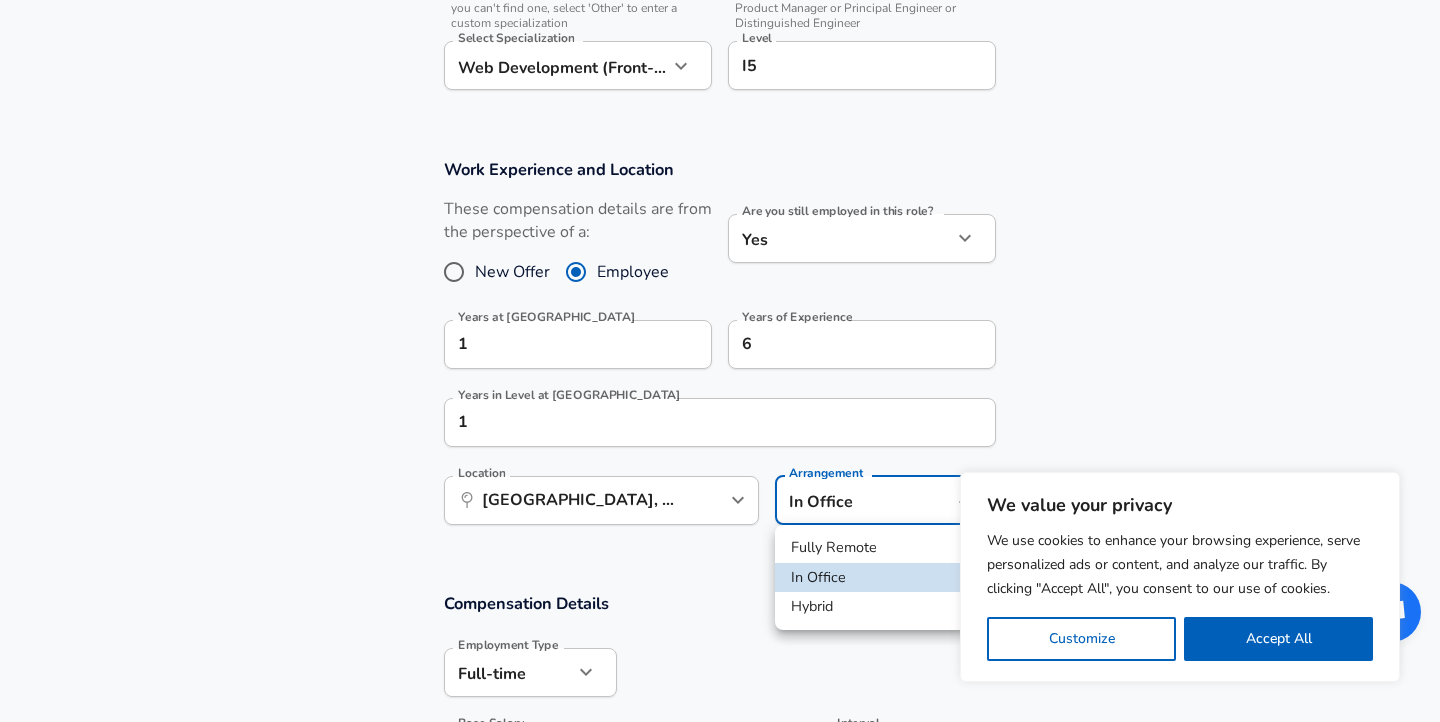 click on "Hybrid" at bounding box center [885, 607] 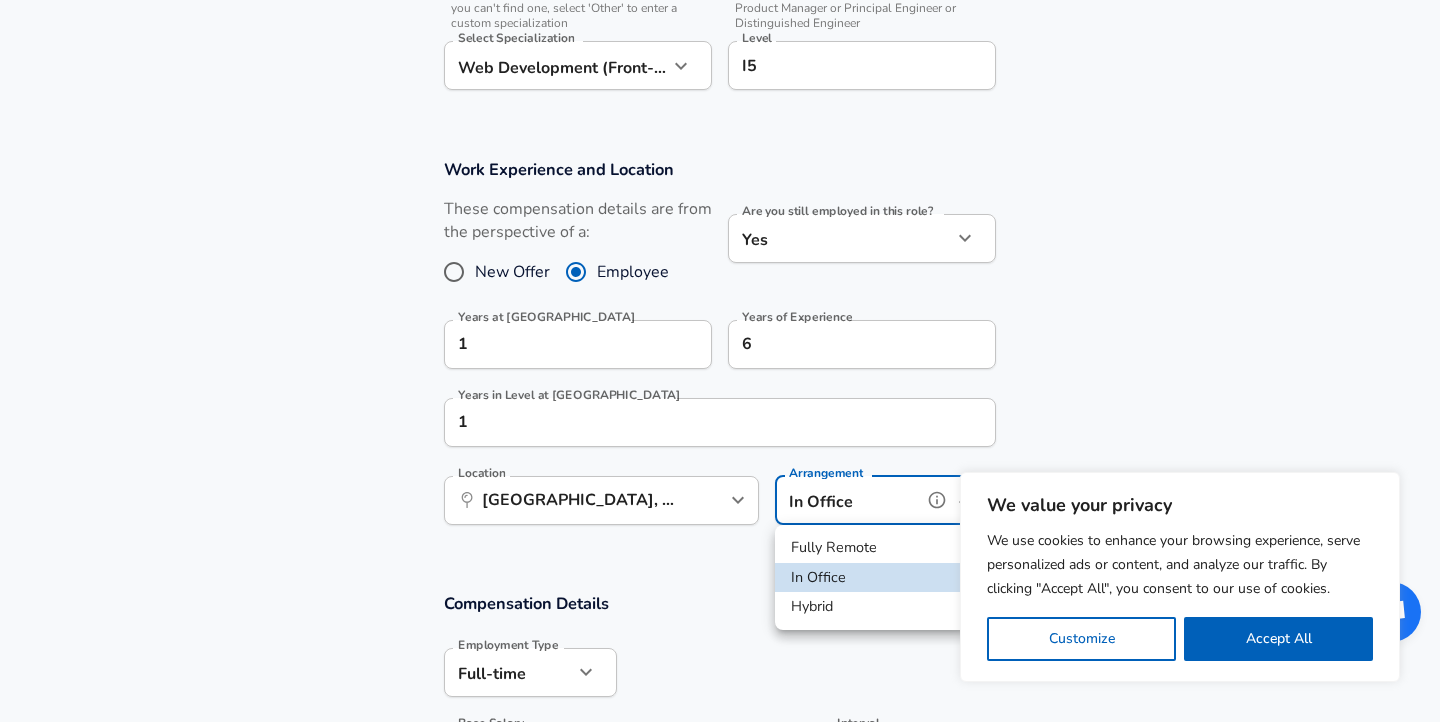 type on "hybrid" 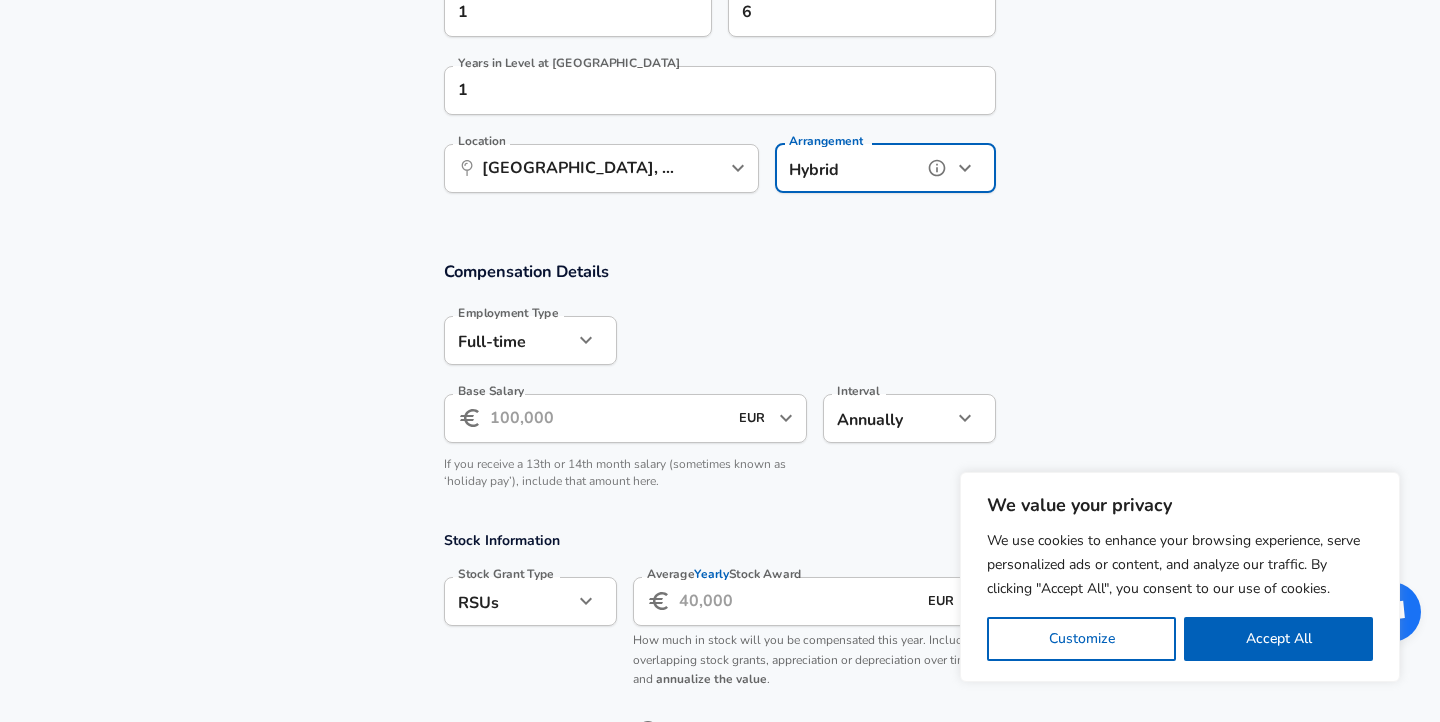 scroll, scrollTop: 1294, scrollLeft: 0, axis: vertical 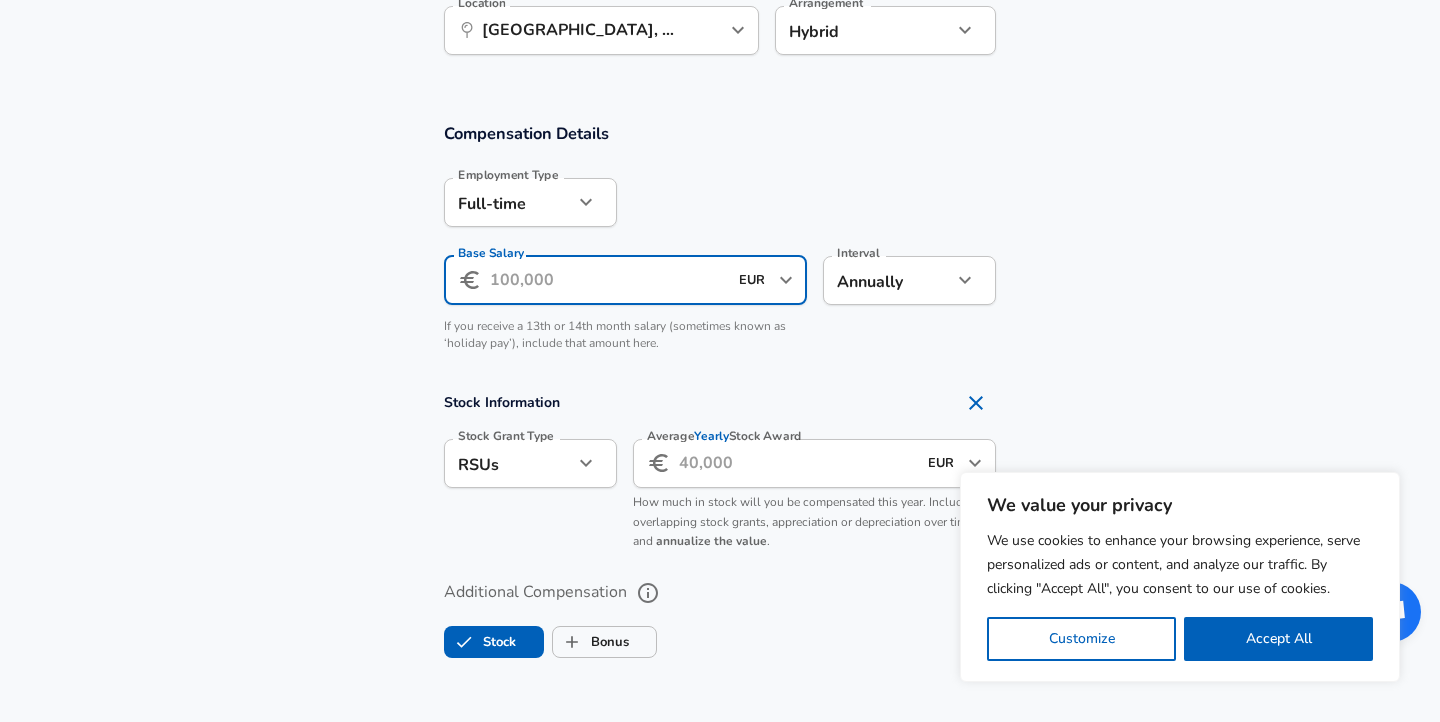 click on "Base Salary" at bounding box center (608, 280) 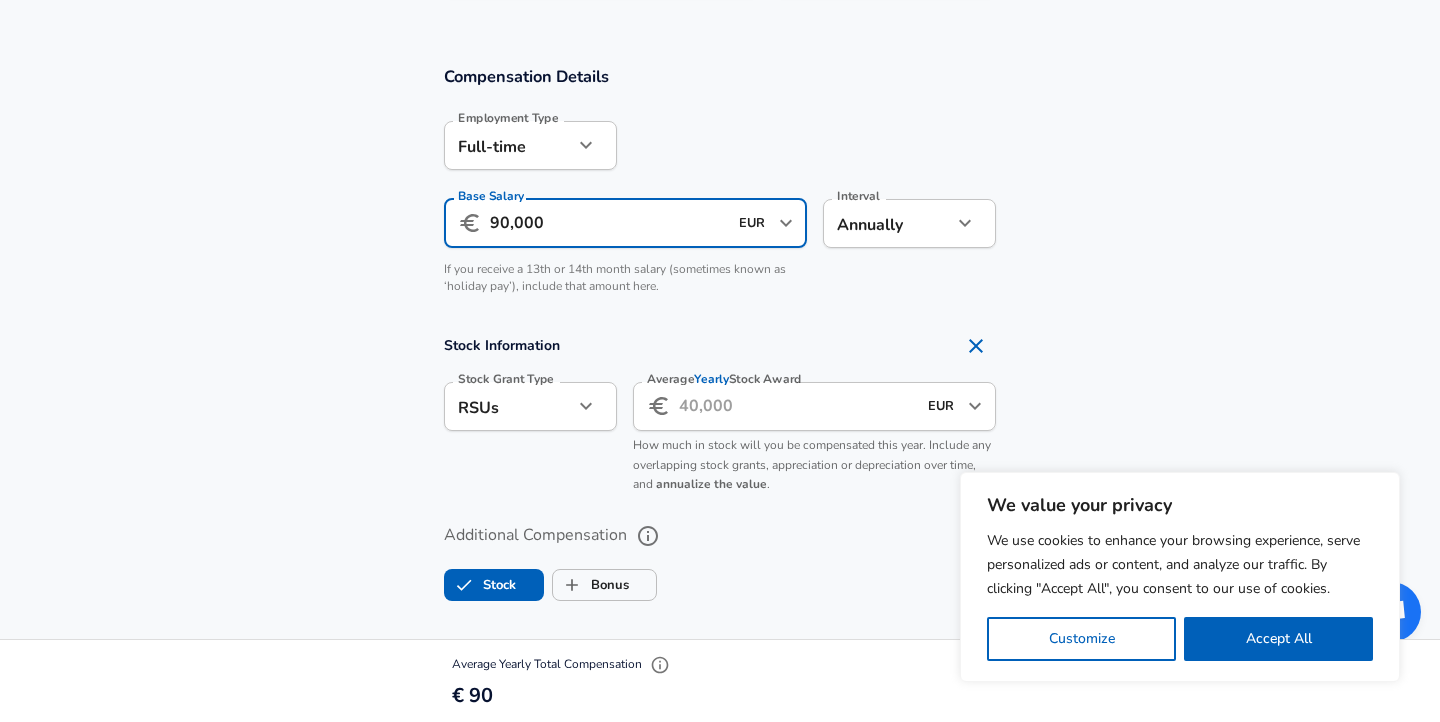 scroll, scrollTop: 1358, scrollLeft: 0, axis: vertical 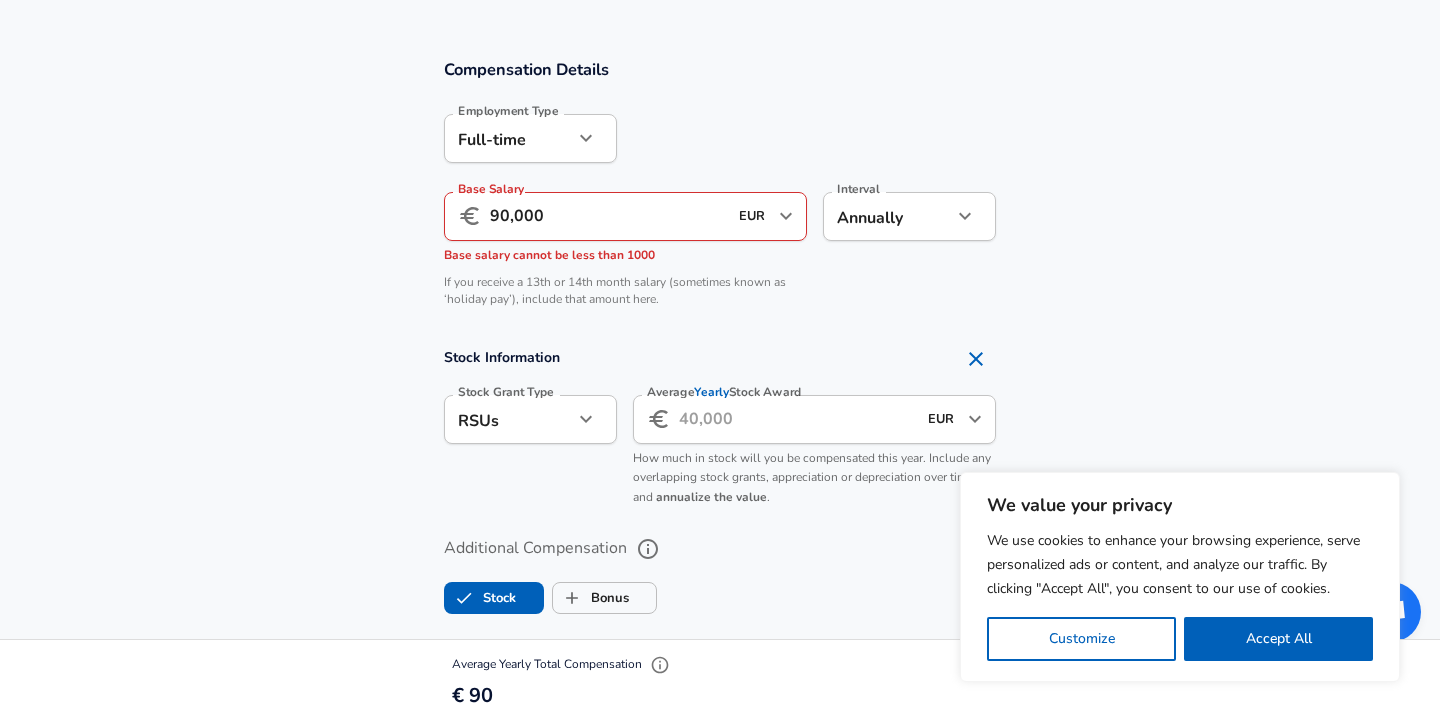 click on "Compensation Details Employment Type [DEMOGRAPHIC_DATA] full_time Employment Type Base Salary ​ 90,000 EUR ​ Base Salary Base salary cannot be less than 1000 Interval Annually yearly Interval If you receive a 13th or 14th month salary (sometimes known as ‘holiday pay’), include that amount here." at bounding box center [720, 189] 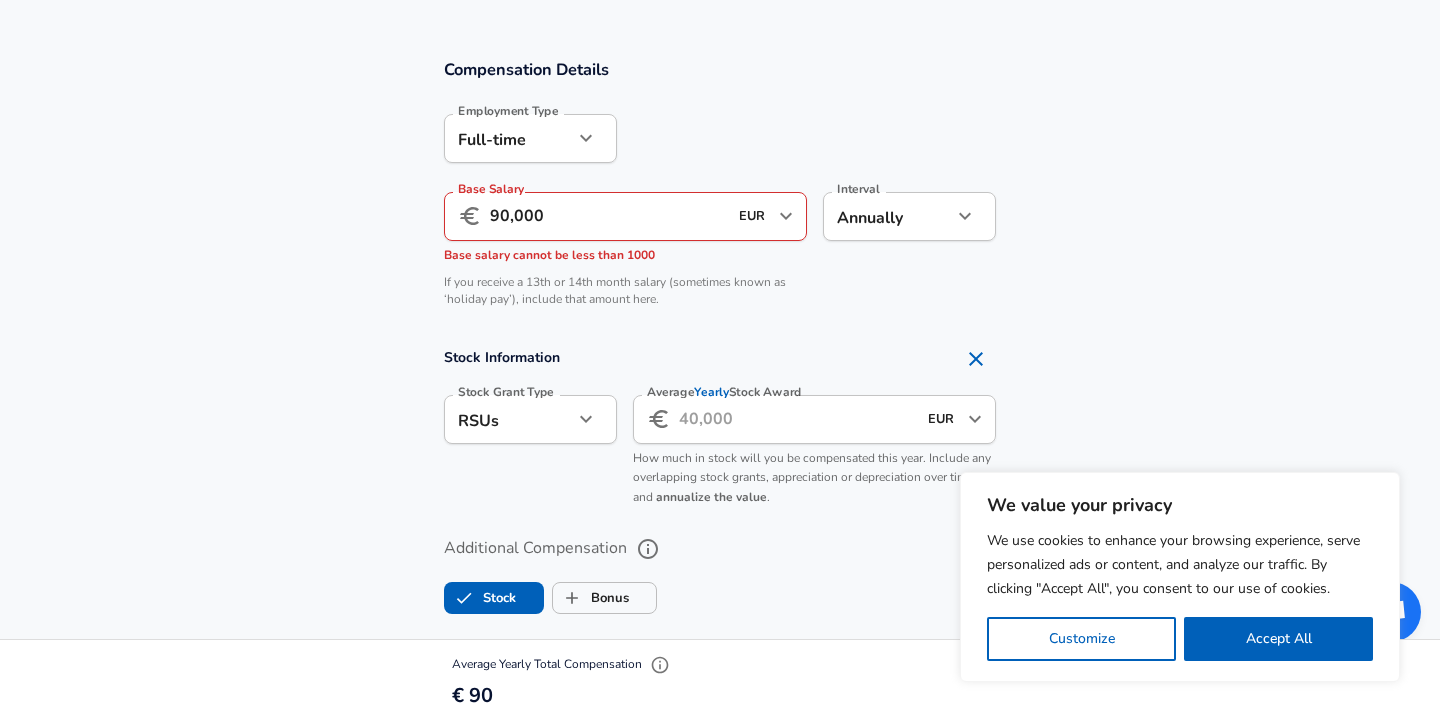 click on "90,000" at bounding box center (608, 216) 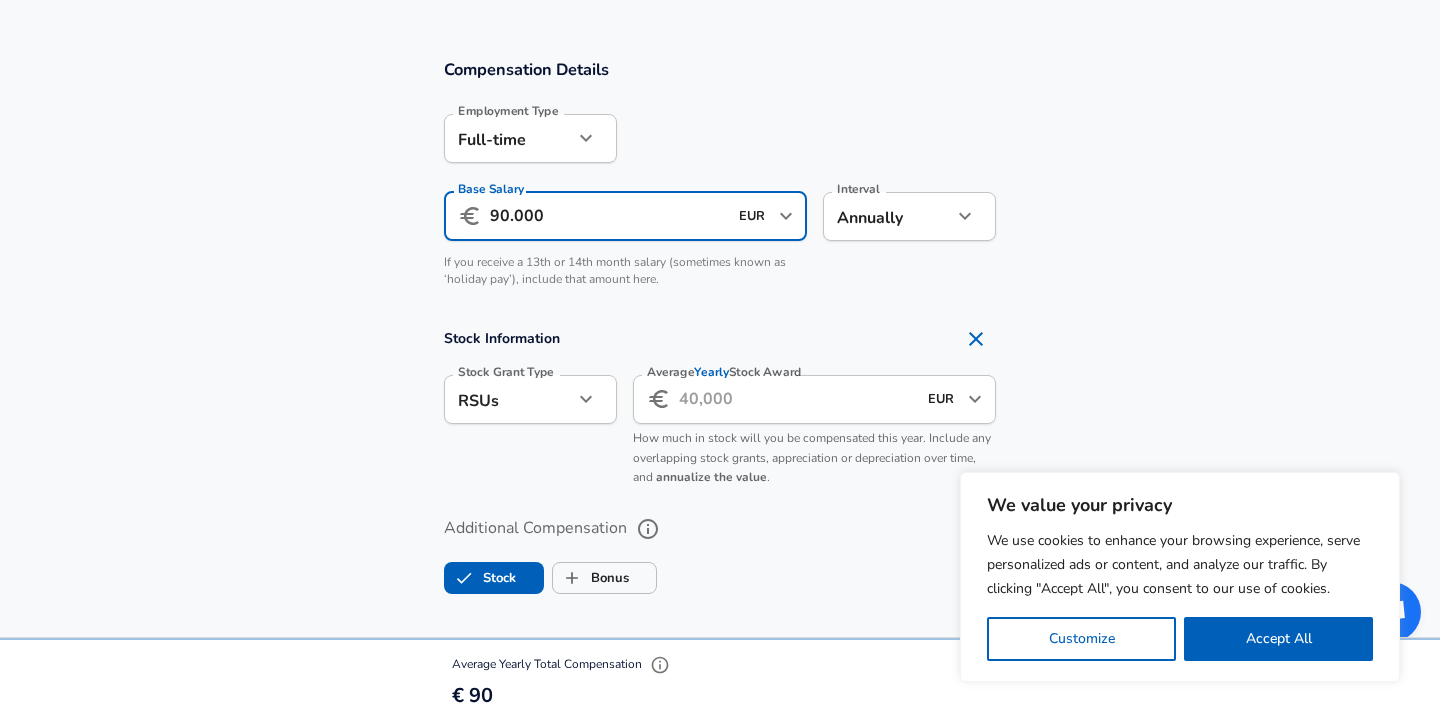 type on "90.000" 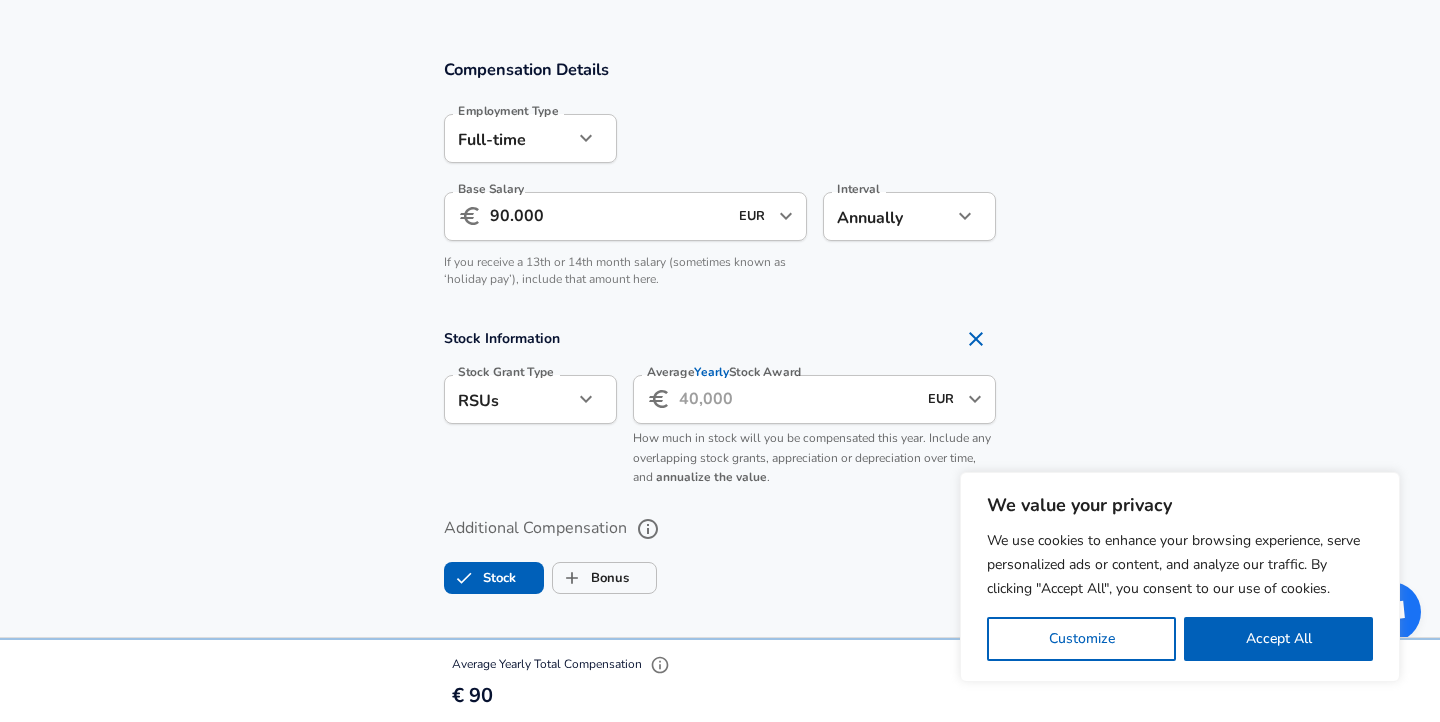 click on "Compensation Details Employment Type [DEMOGRAPHIC_DATA] full_time Employment Type Base Salary ​ 90.000 EUR ​ Base Salary Interval Annually yearly Interval If you receive a 13th or 14th month salary (sometimes known as ‘holiday pay’), include that amount here." at bounding box center (720, 179) 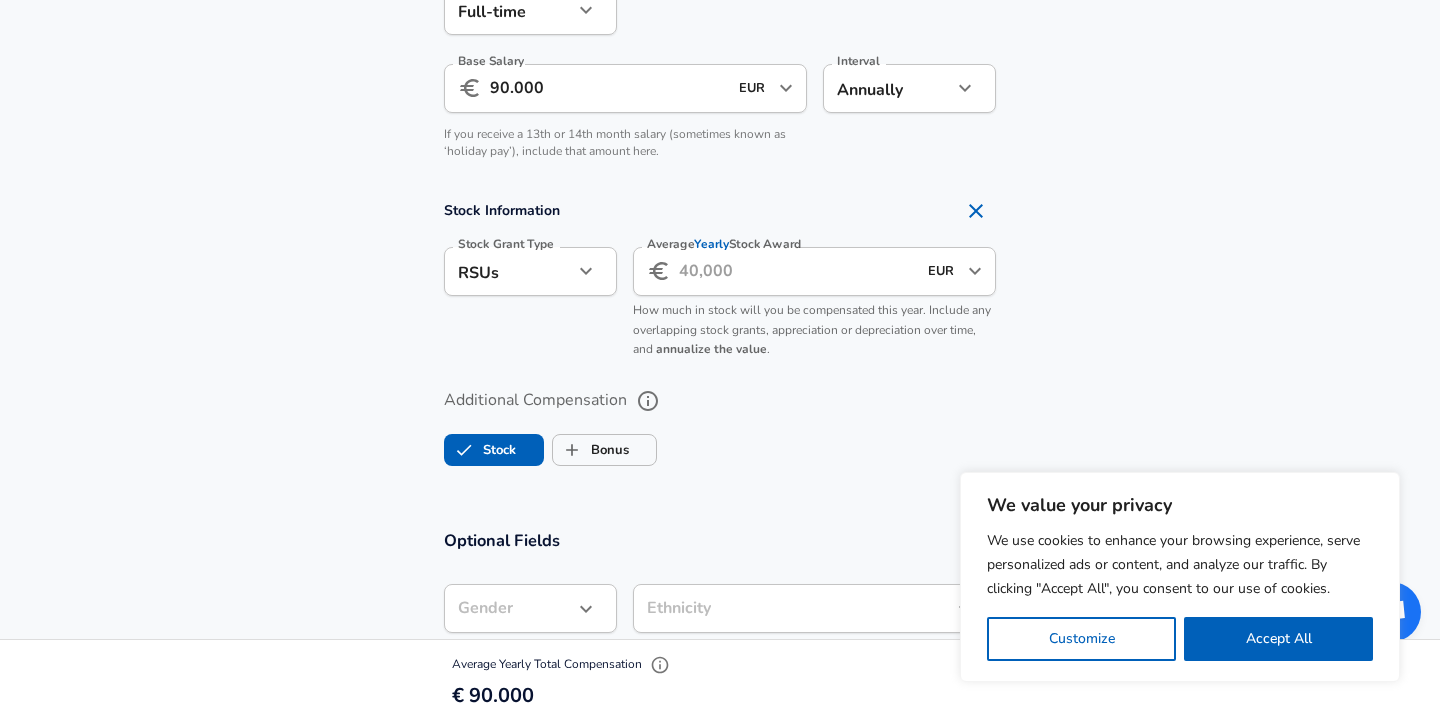 scroll, scrollTop: 1490, scrollLeft: 0, axis: vertical 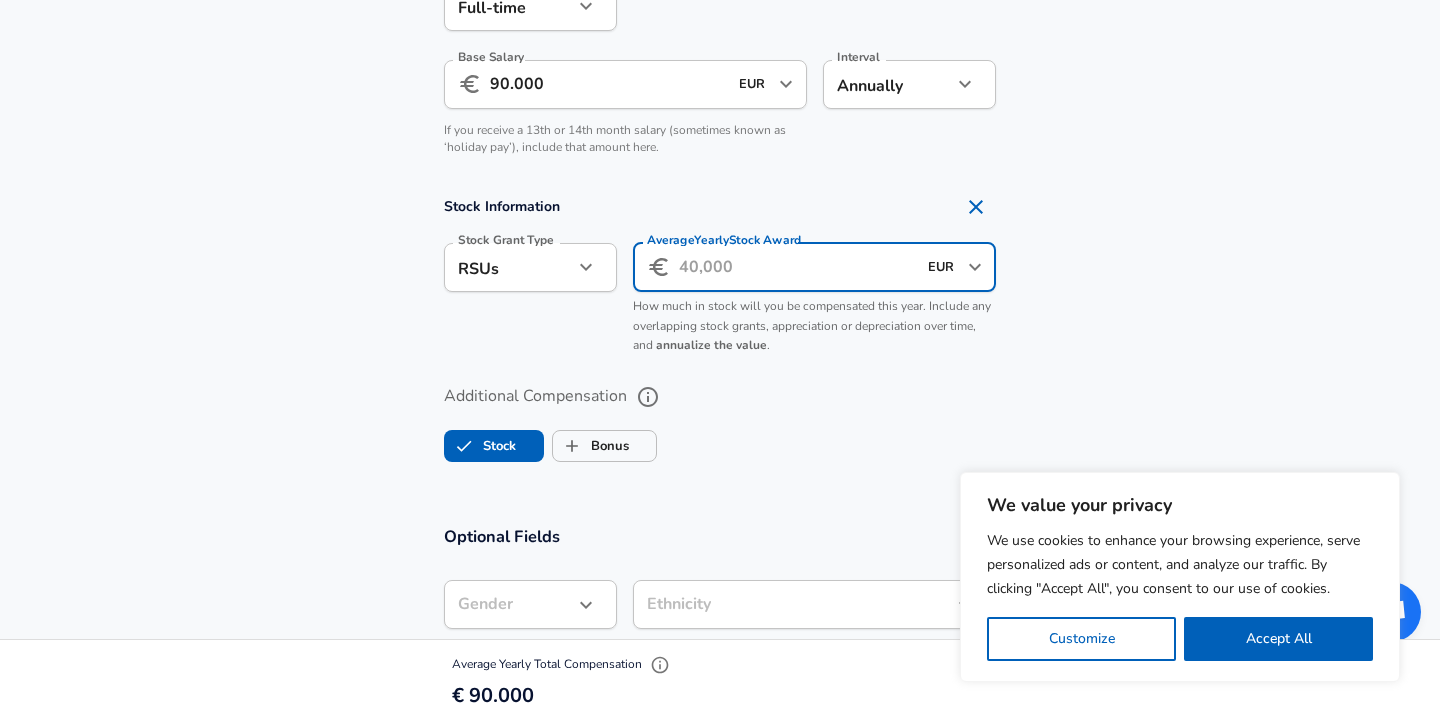 click on "Average  Yearly  Stock Award" at bounding box center (797, 267) 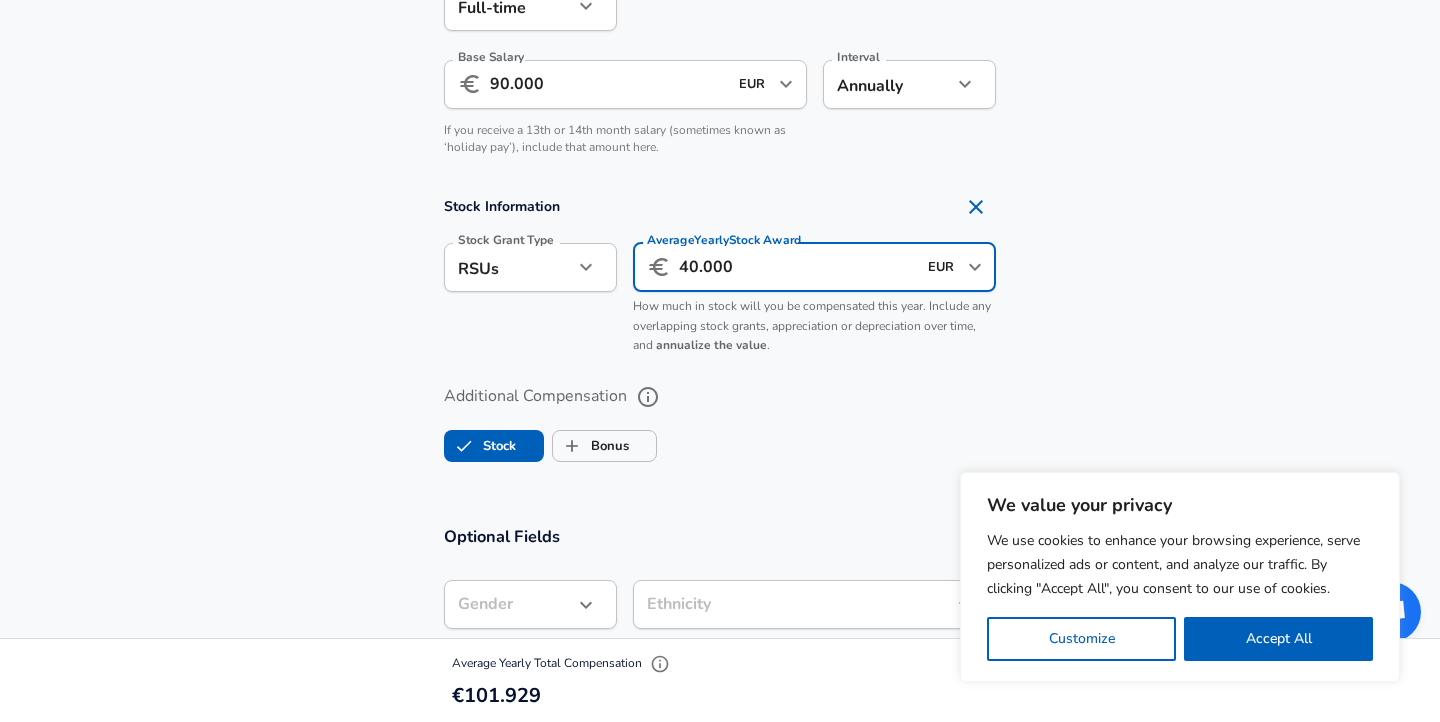 type on "40.000" 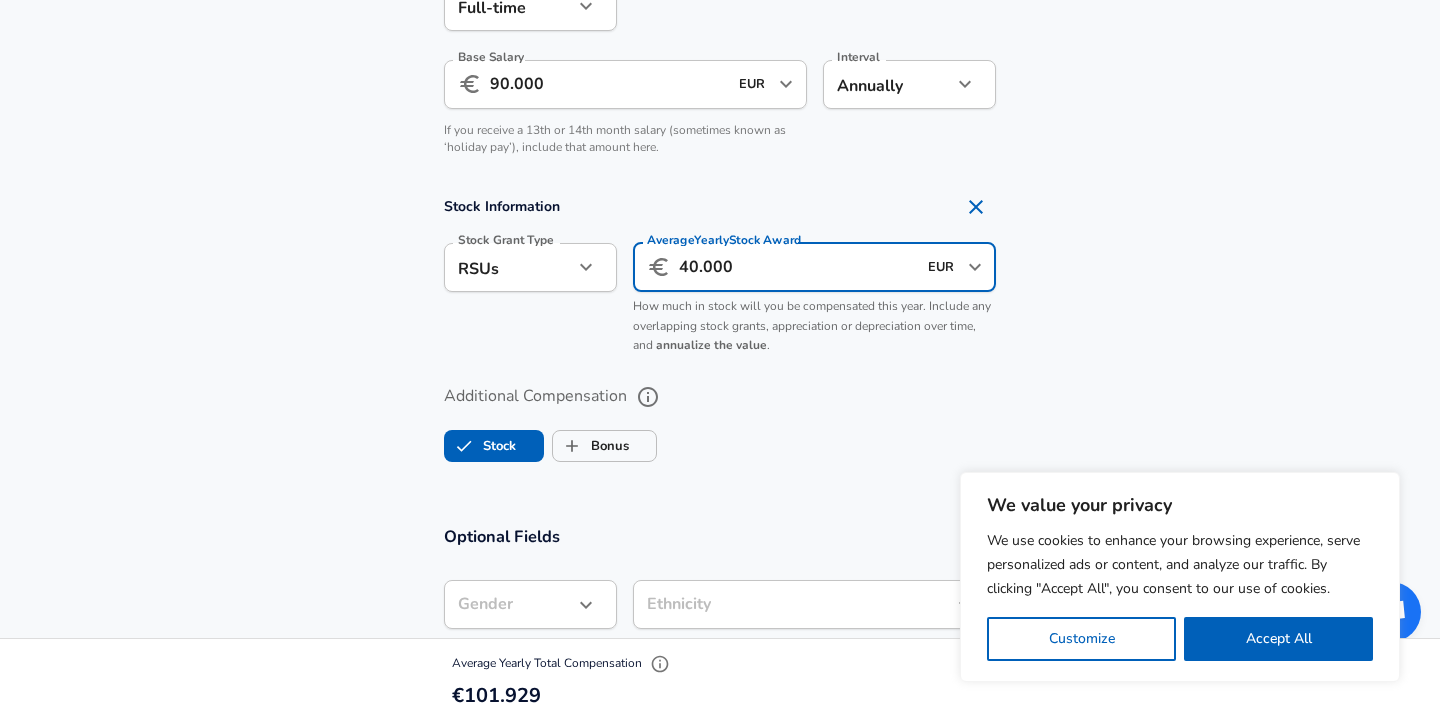 click on "How much in stock will you be compensated this year. Include any overlapping stock grants, appreciation or depreciation over time, and   annualize the value ." at bounding box center [814, 327] 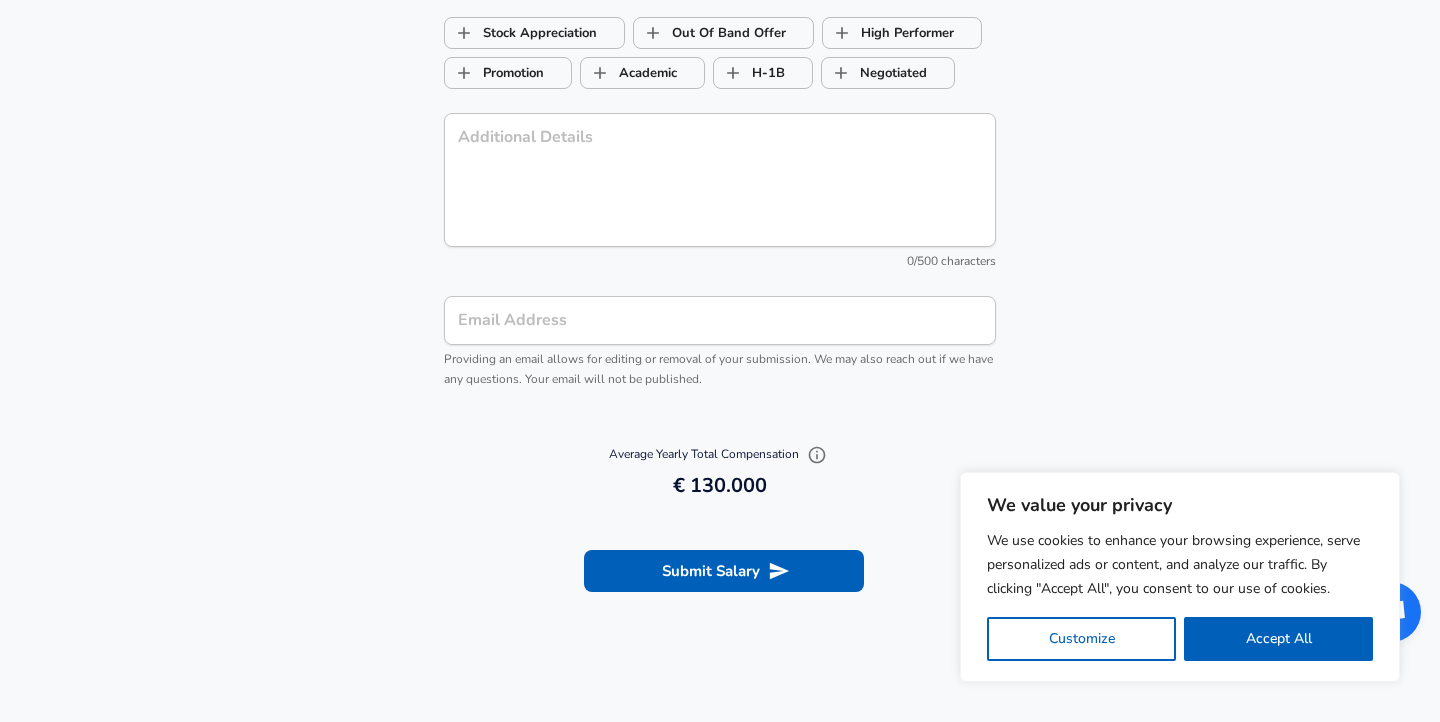 scroll, scrollTop: 2293, scrollLeft: 0, axis: vertical 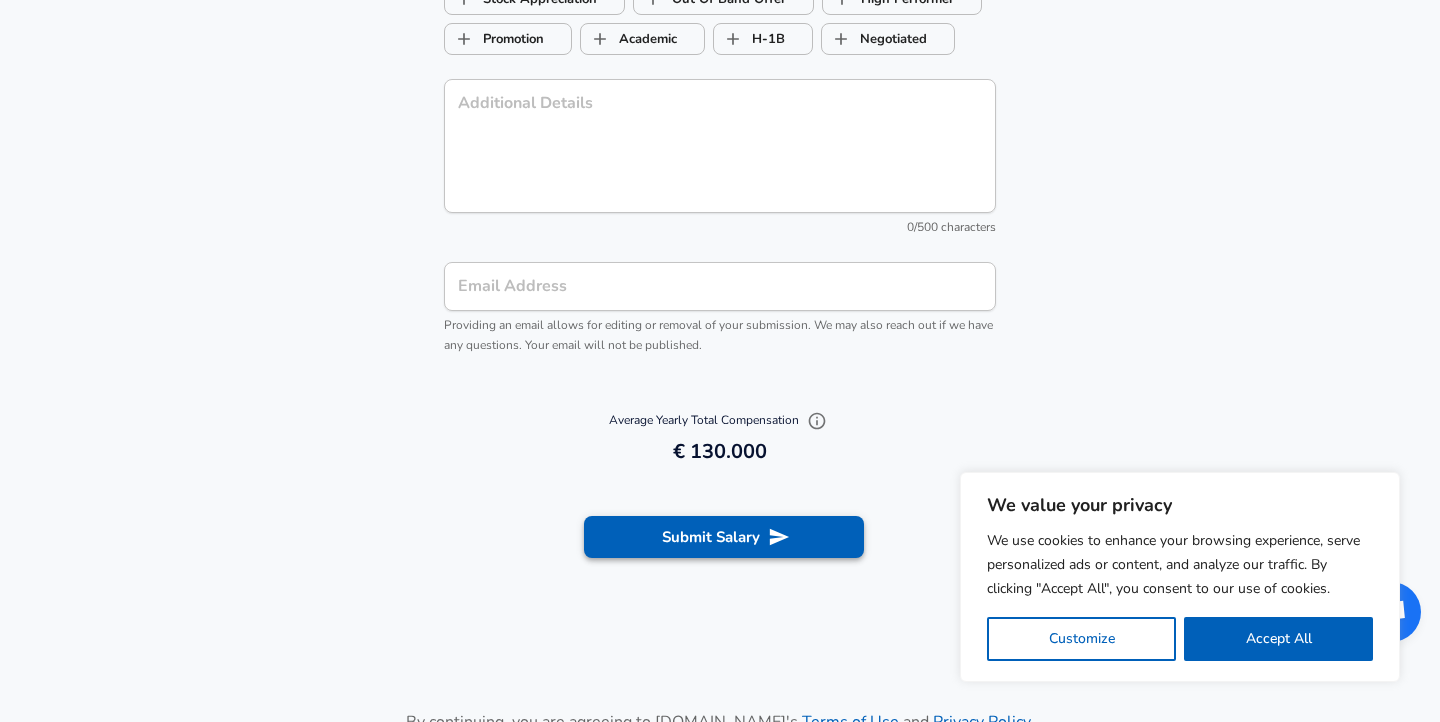 click on "Submit Salary" at bounding box center [724, 537] 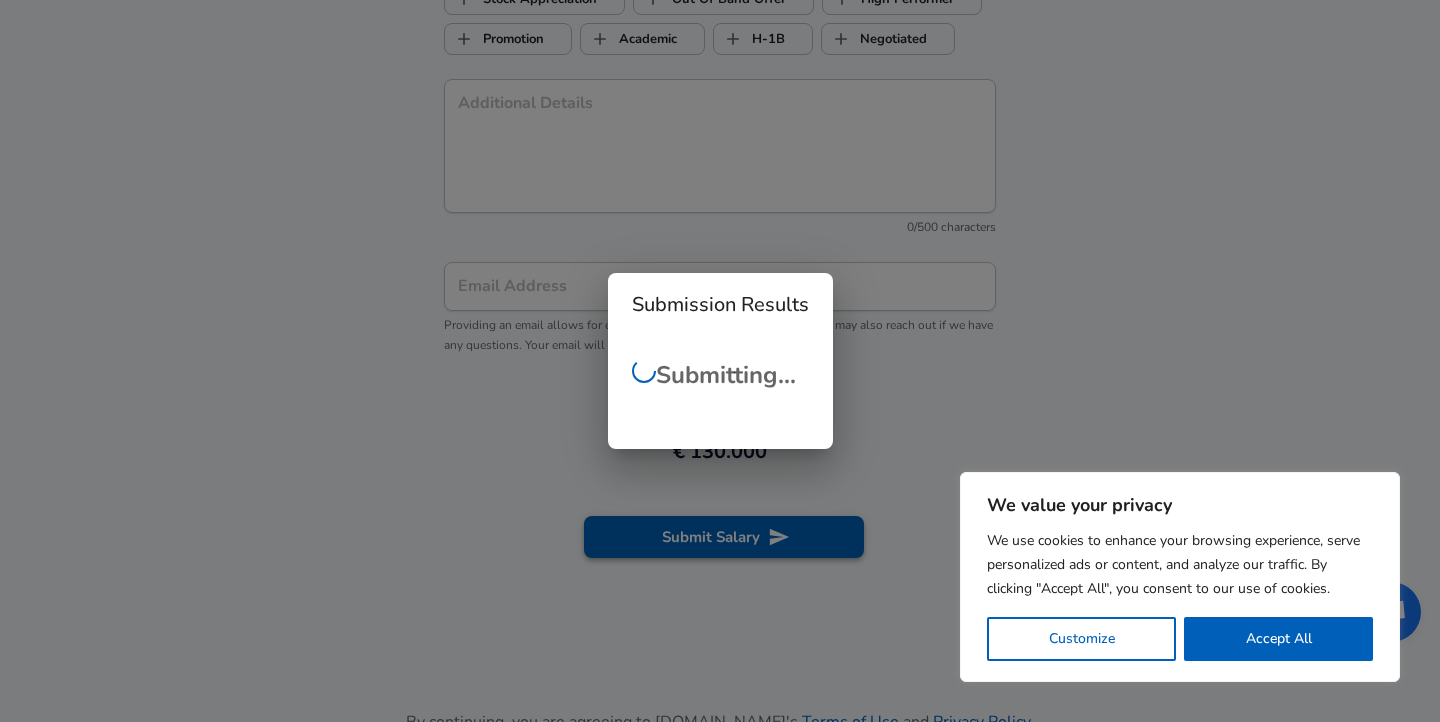 checkbox on "false" 